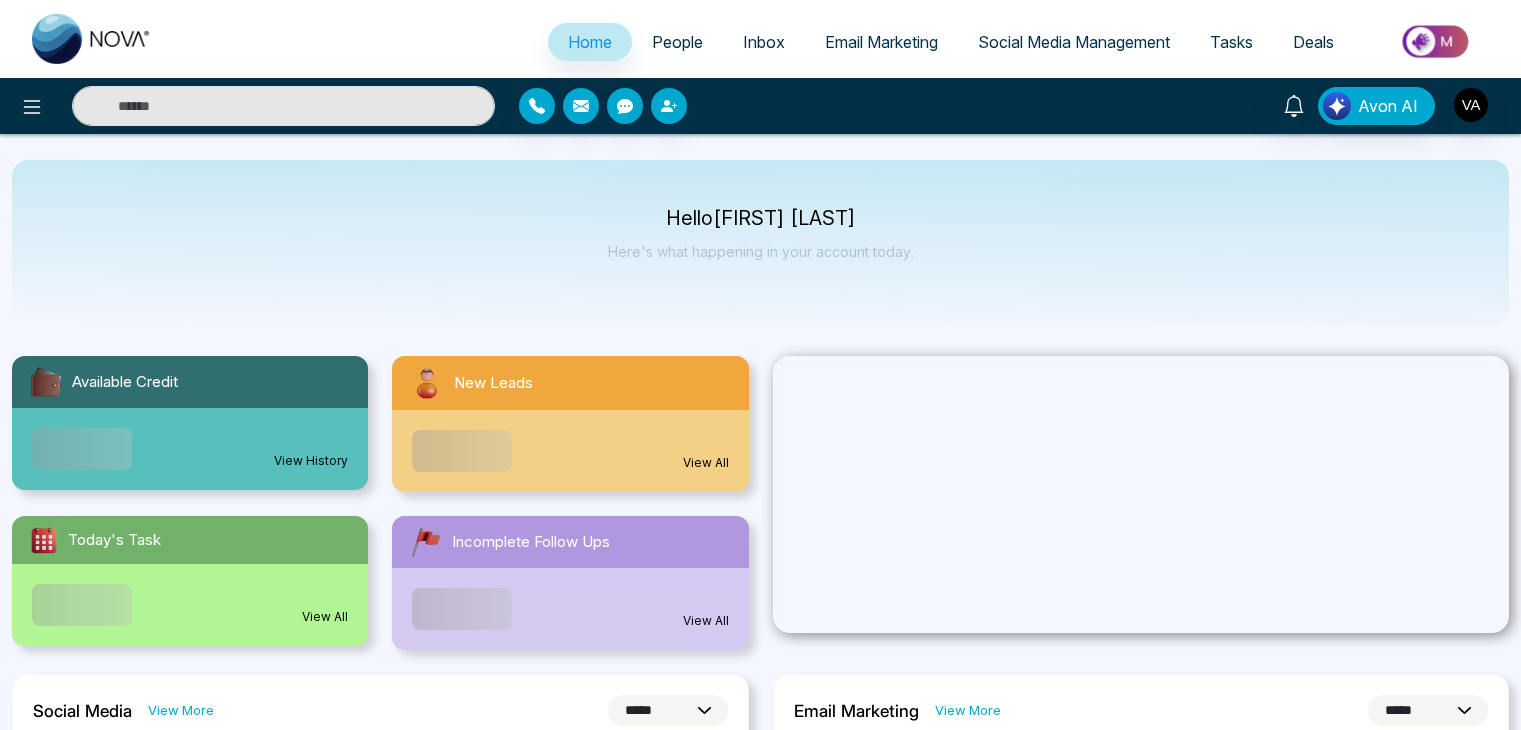 select on "*" 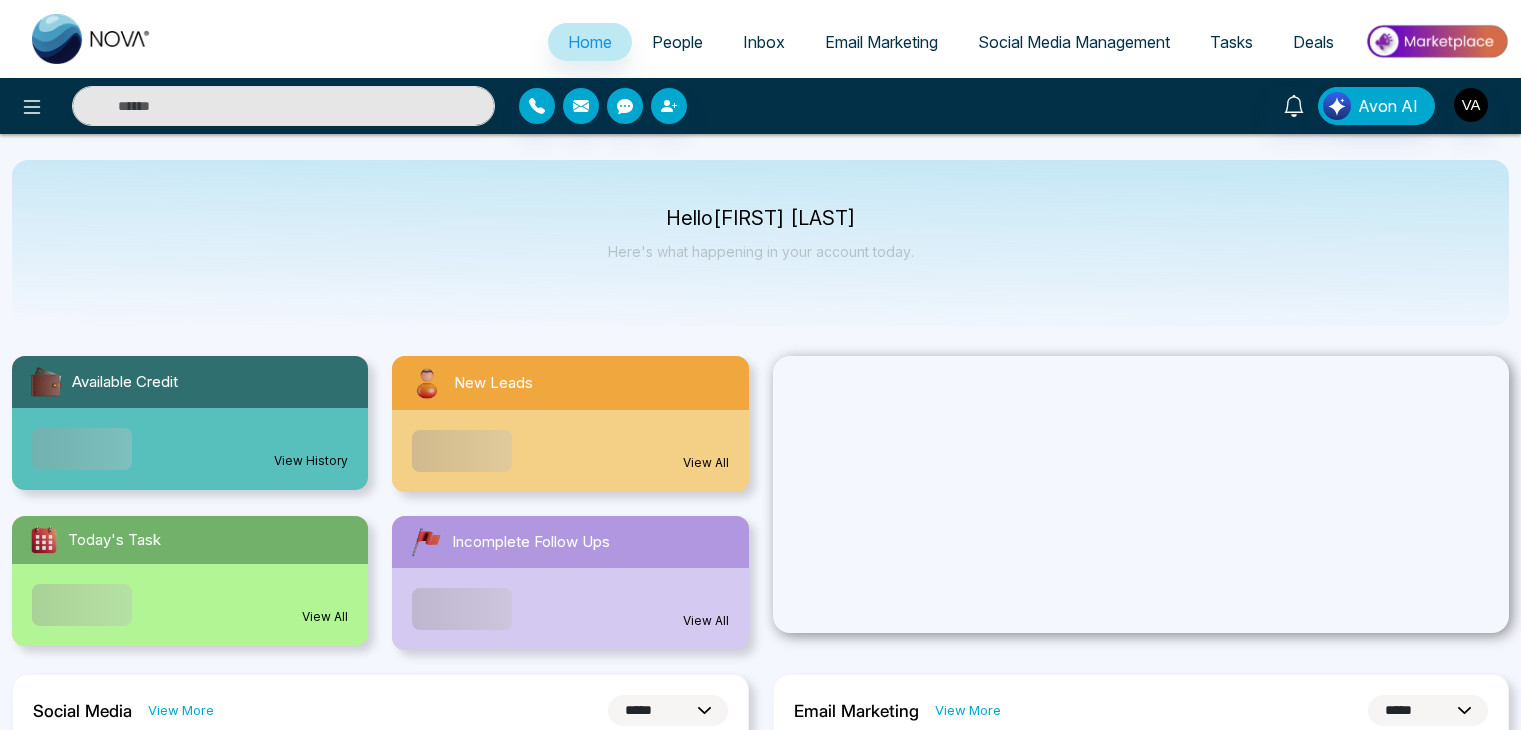 select on "*" 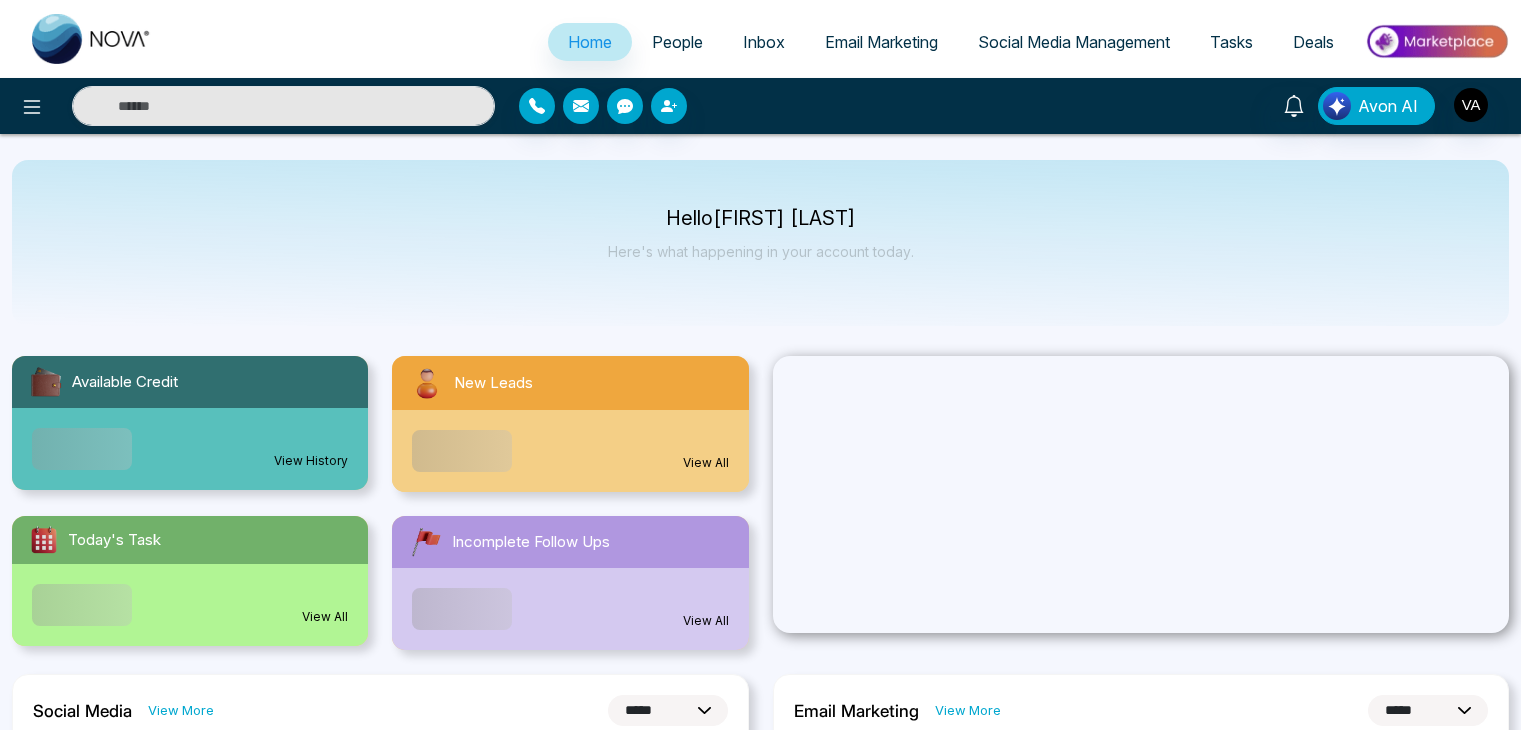 scroll, scrollTop: 0, scrollLeft: 0, axis: both 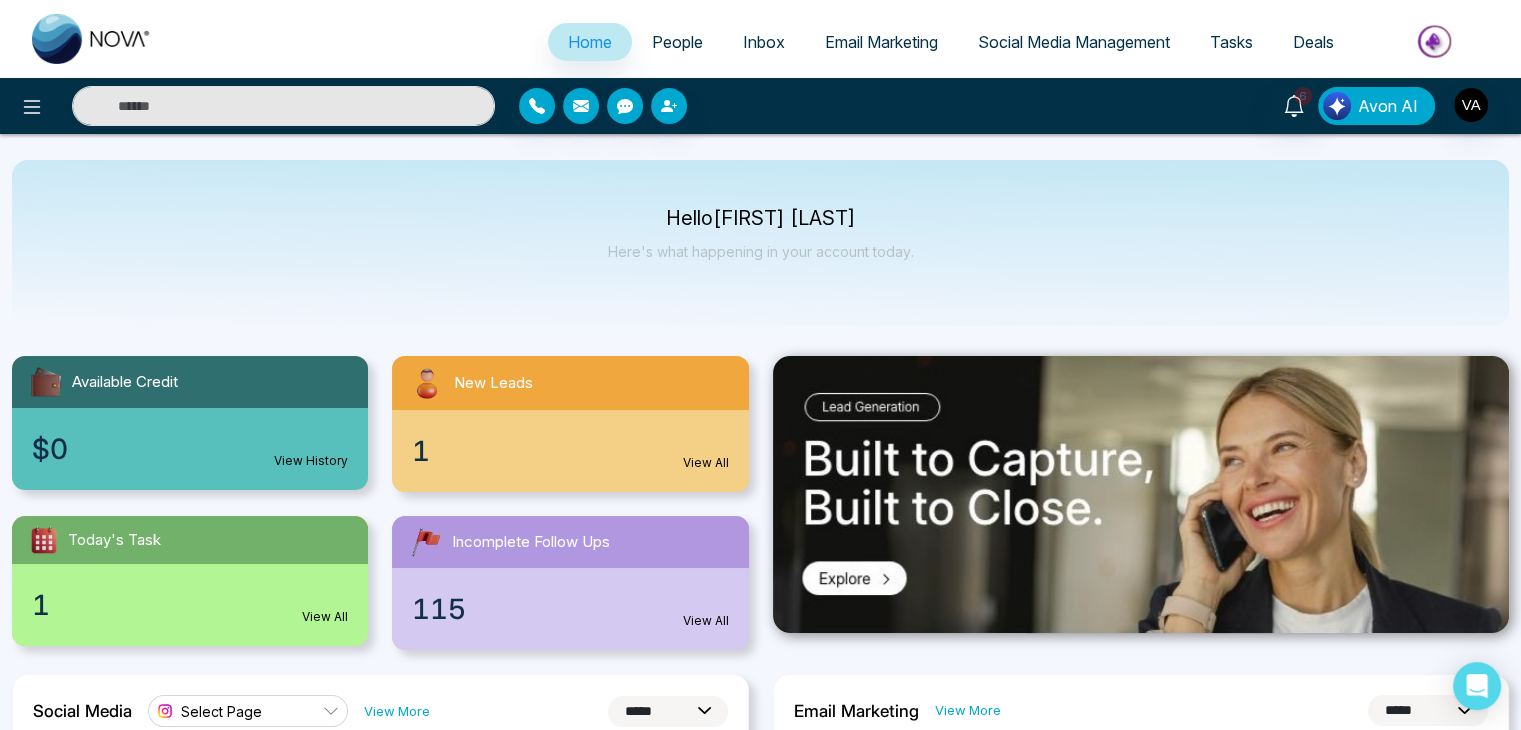 click on "Avon AI" at bounding box center (1388, 106) 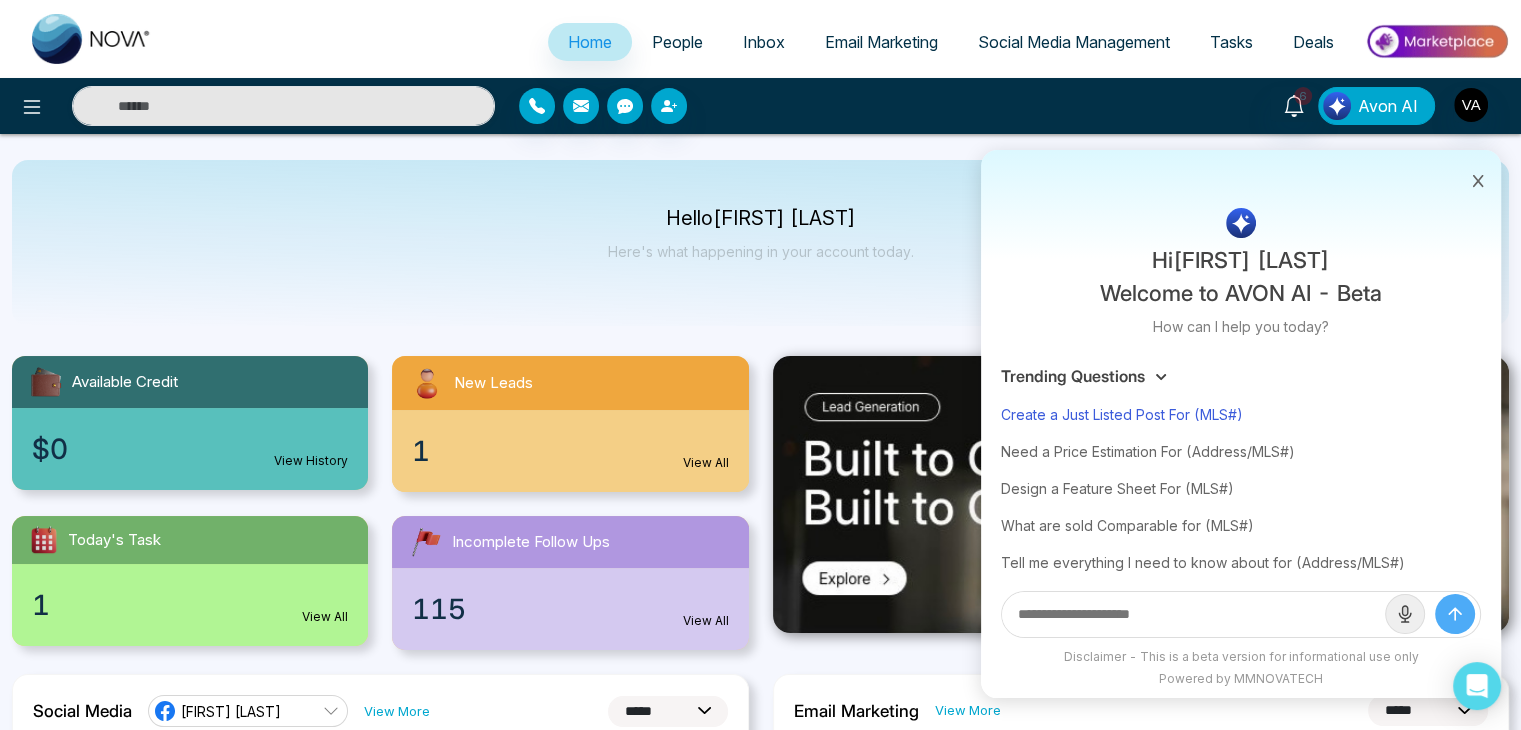 scroll, scrollTop: 121, scrollLeft: 0, axis: vertical 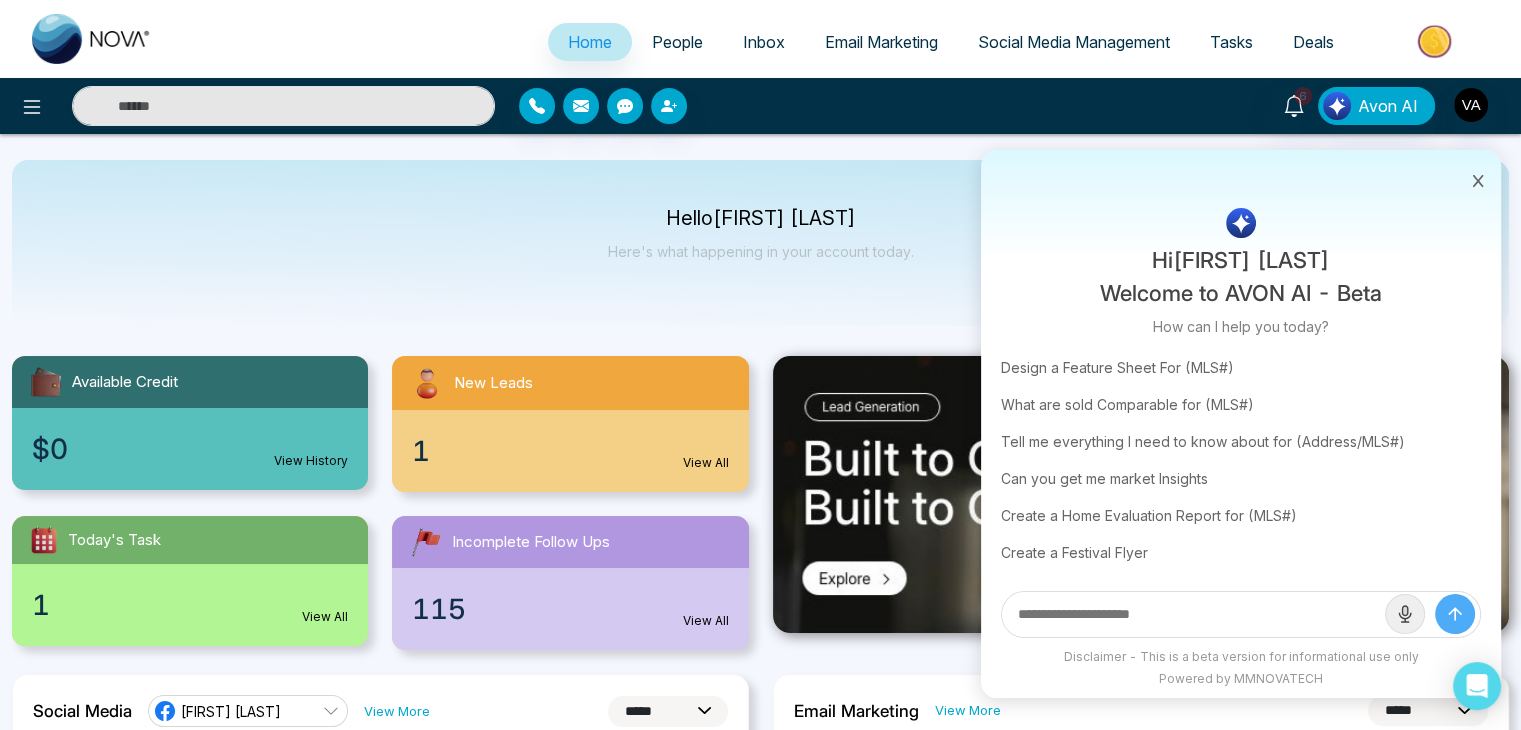 click at bounding box center (1193, 614) 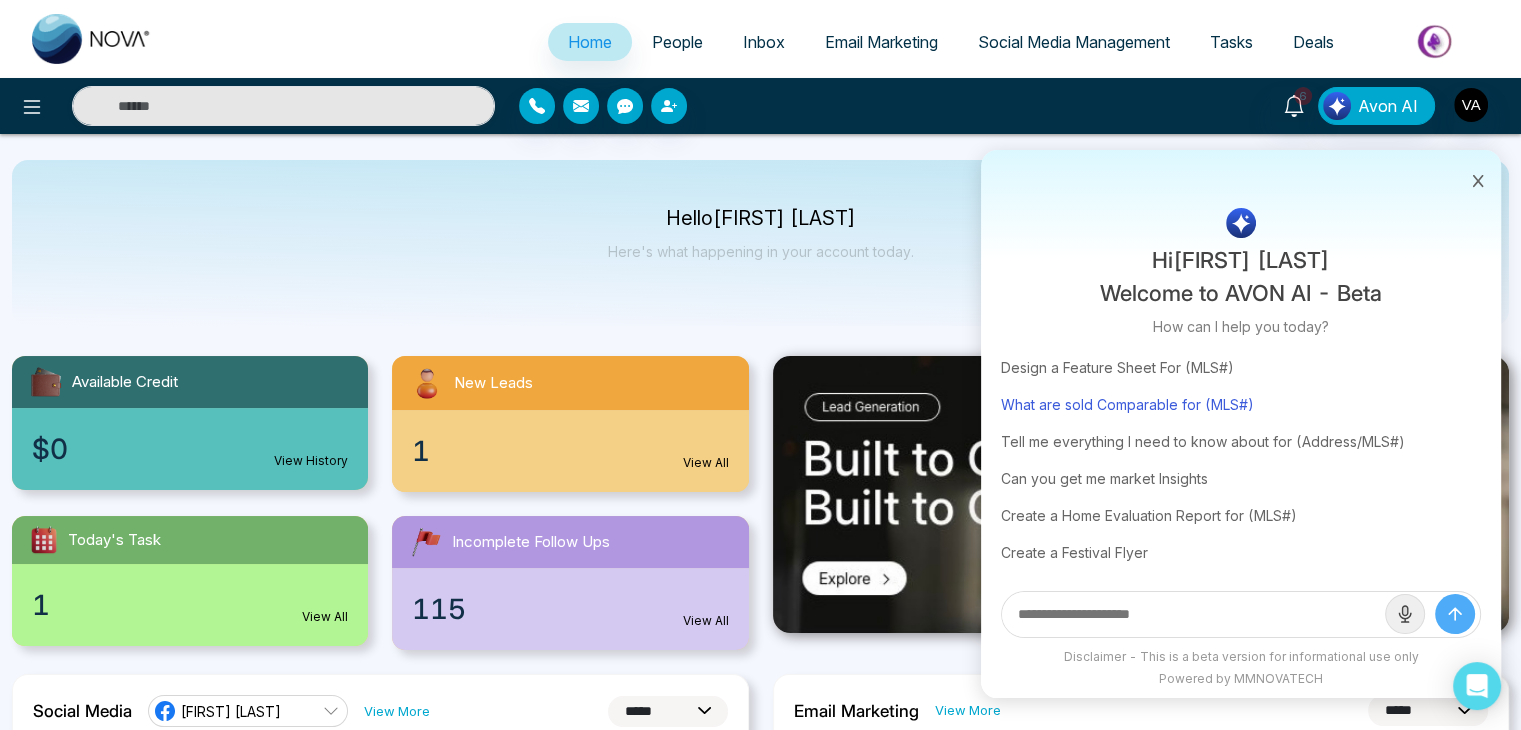 scroll, scrollTop: 0, scrollLeft: 0, axis: both 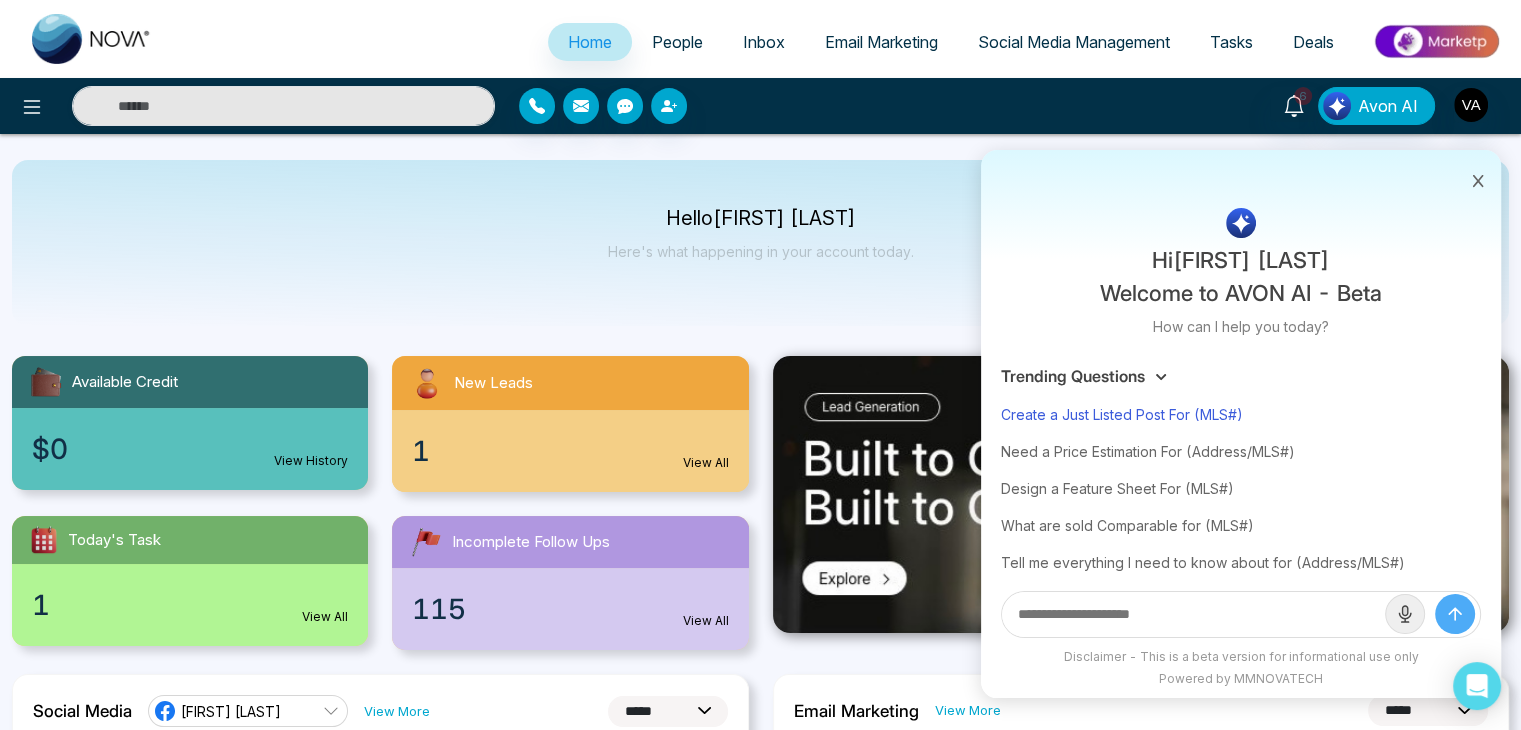 click on "Create a Just Listed Post For (MLS#)" at bounding box center [1241, 414] 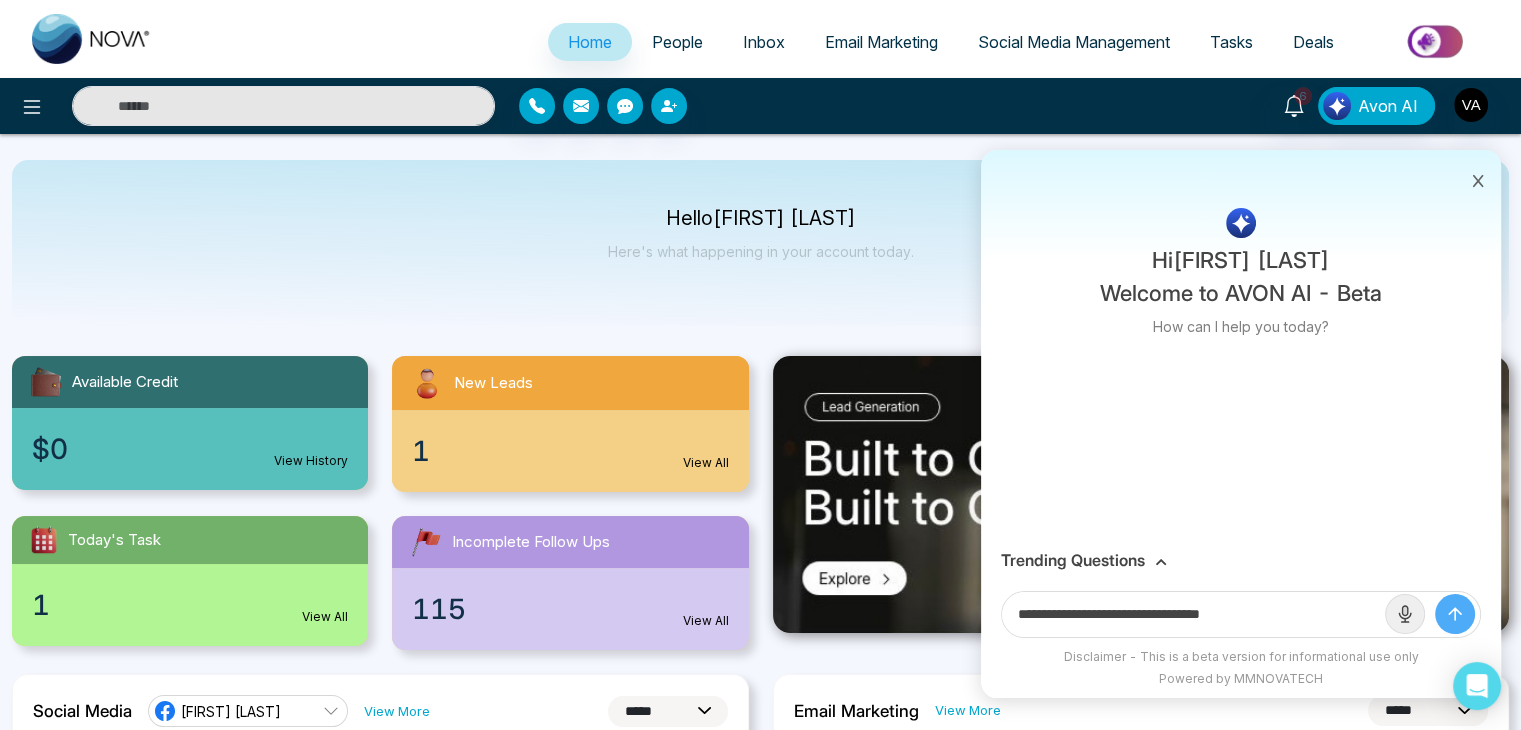 click on "**********" at bounding box center [1193, 614] 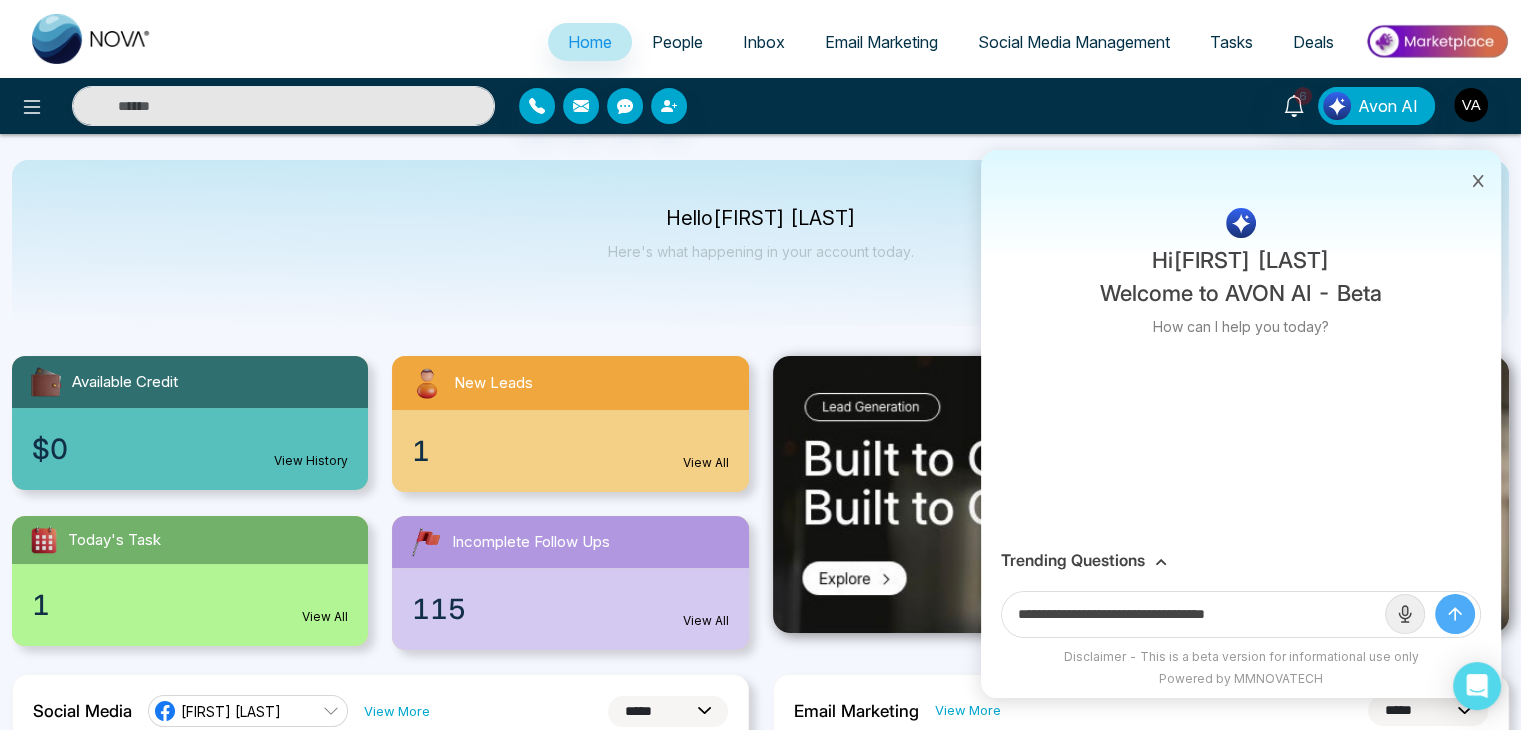 paste on "**********" 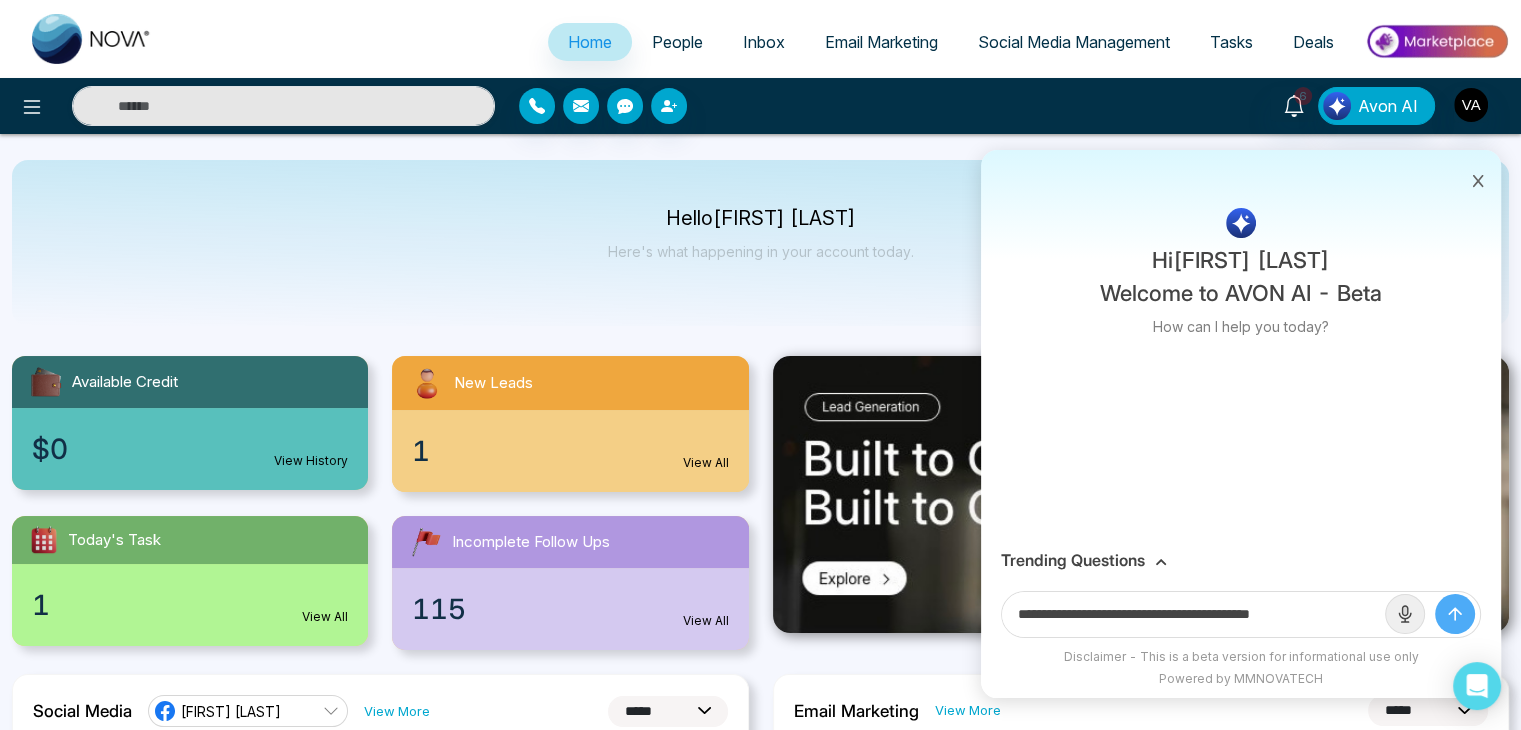 type on "**********" 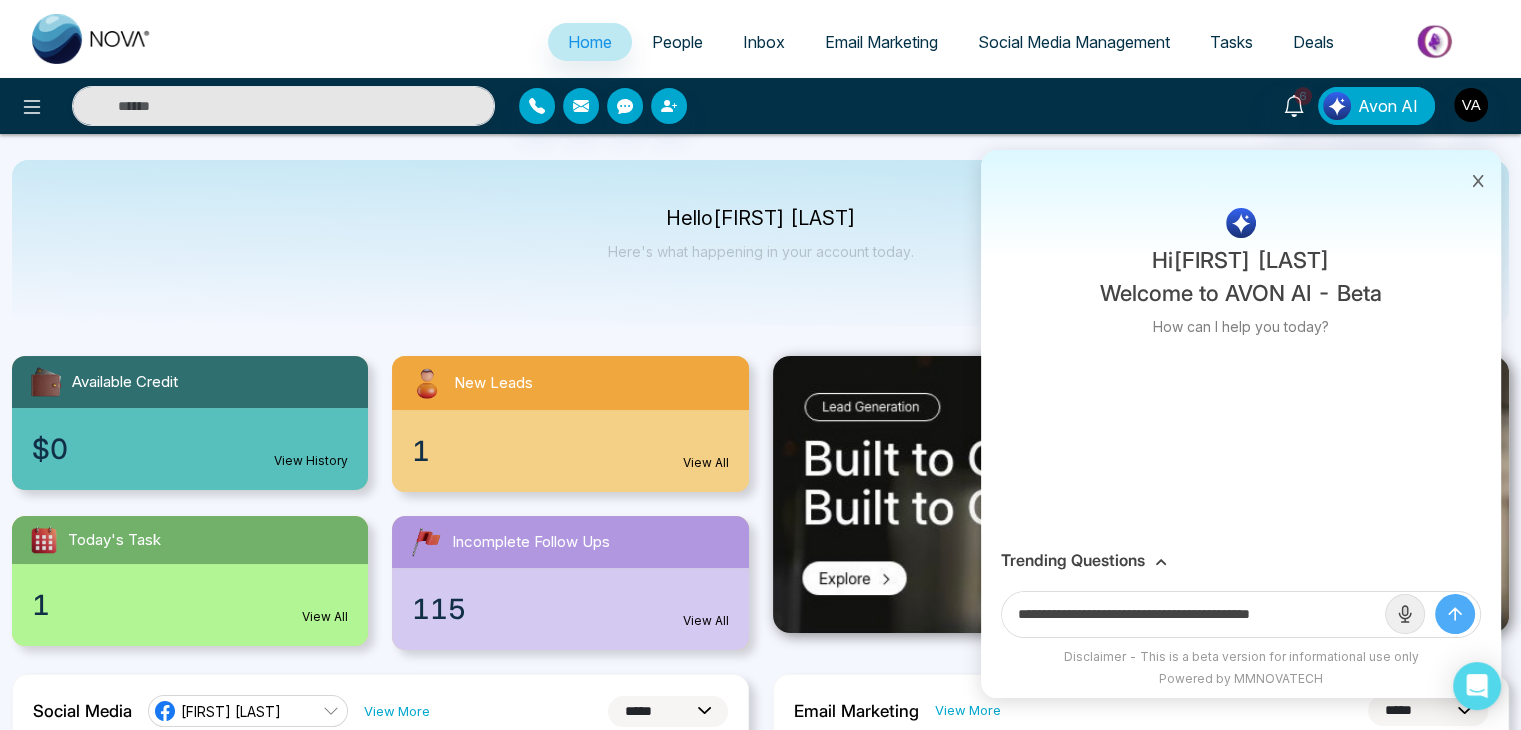 click at bounding box center (1455, 614) 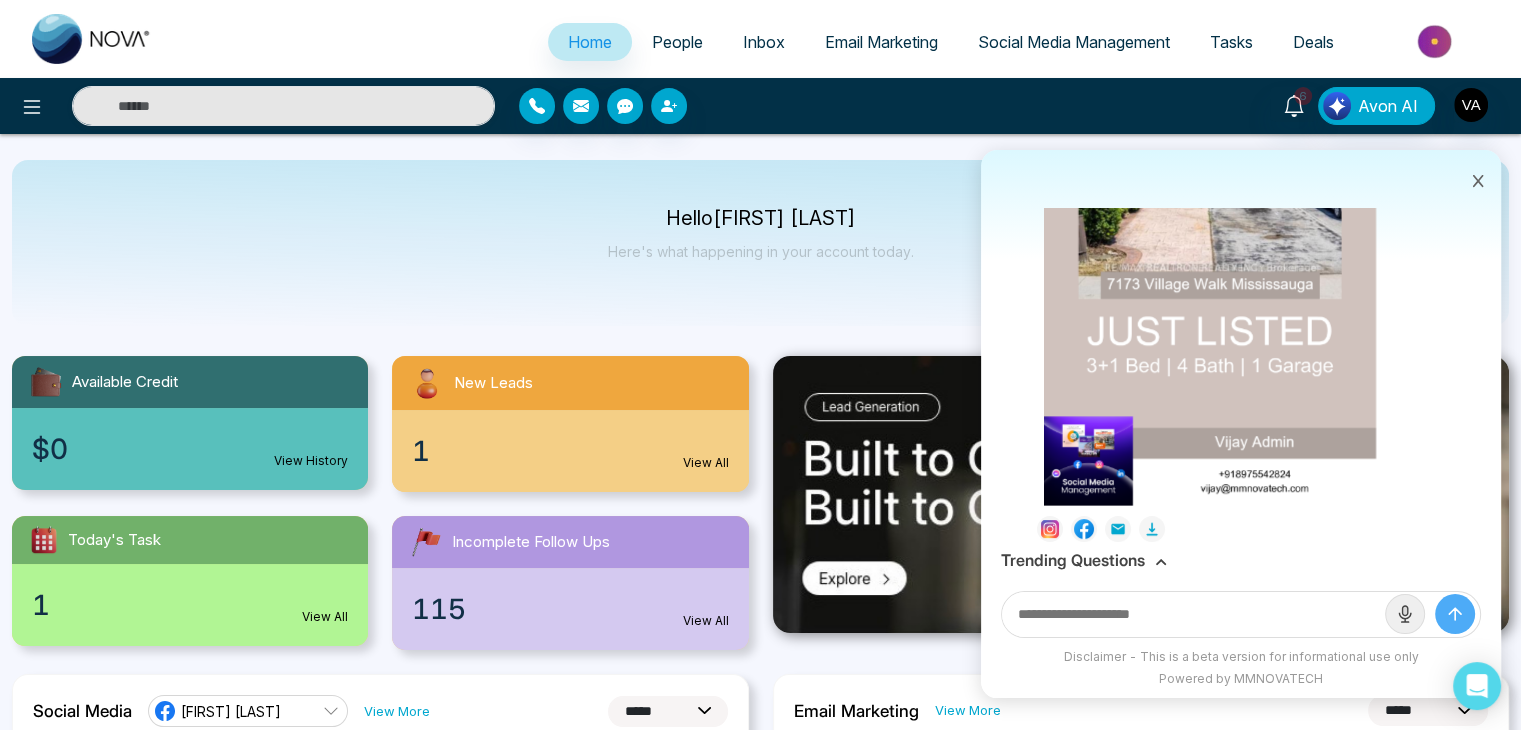 scroll, scrollTop: 505, scrollLeft: 0, axis: vertical 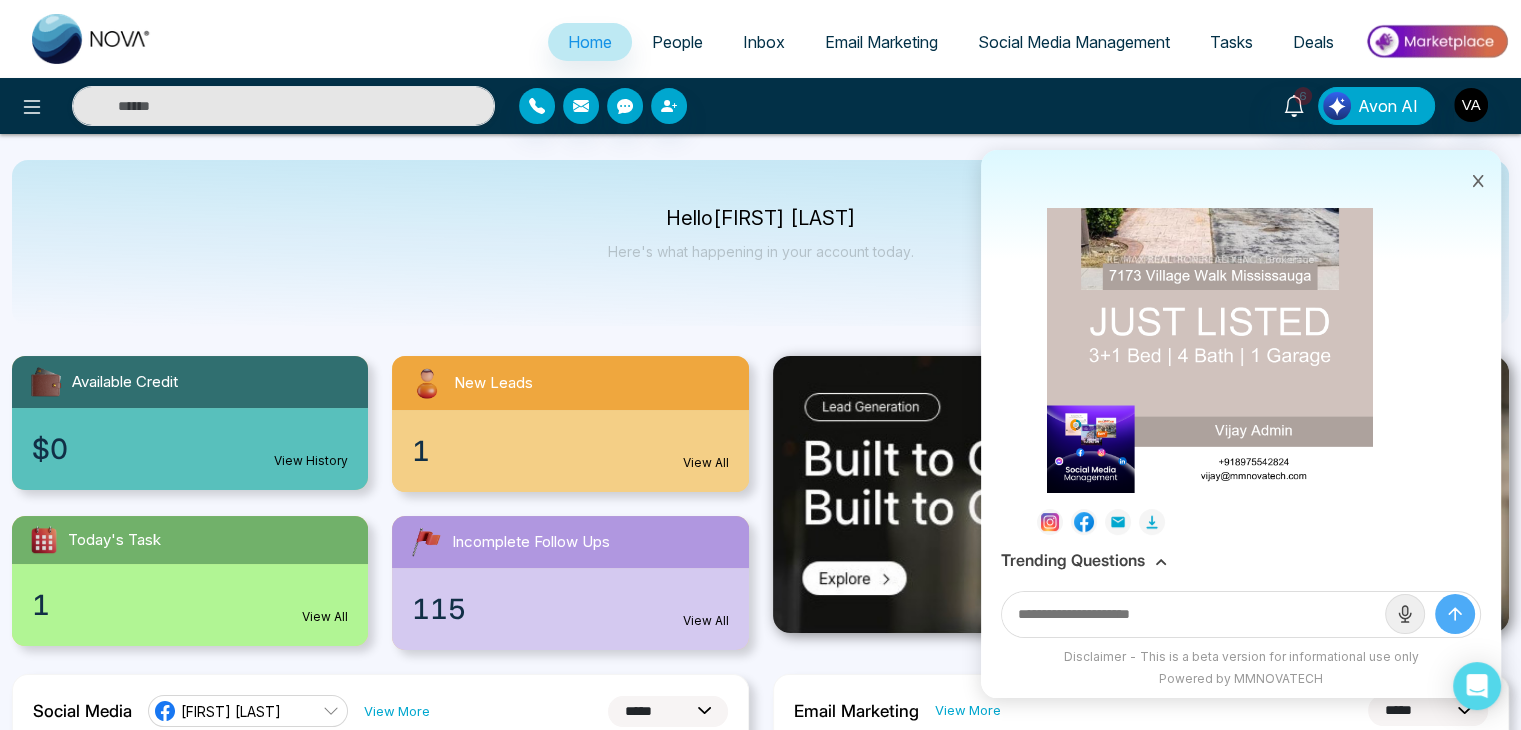 click at bounding box center [1193, 614] 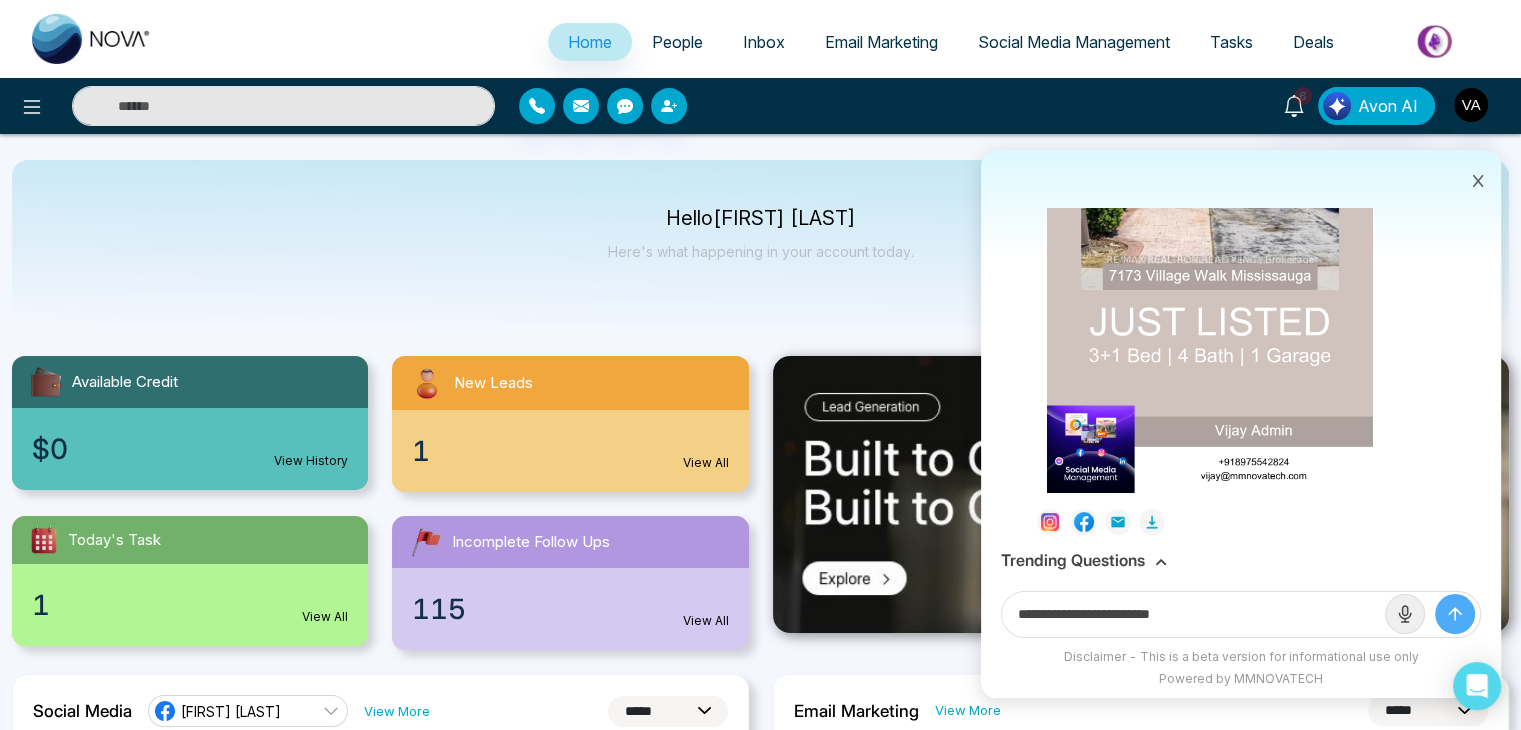 type on "**********" 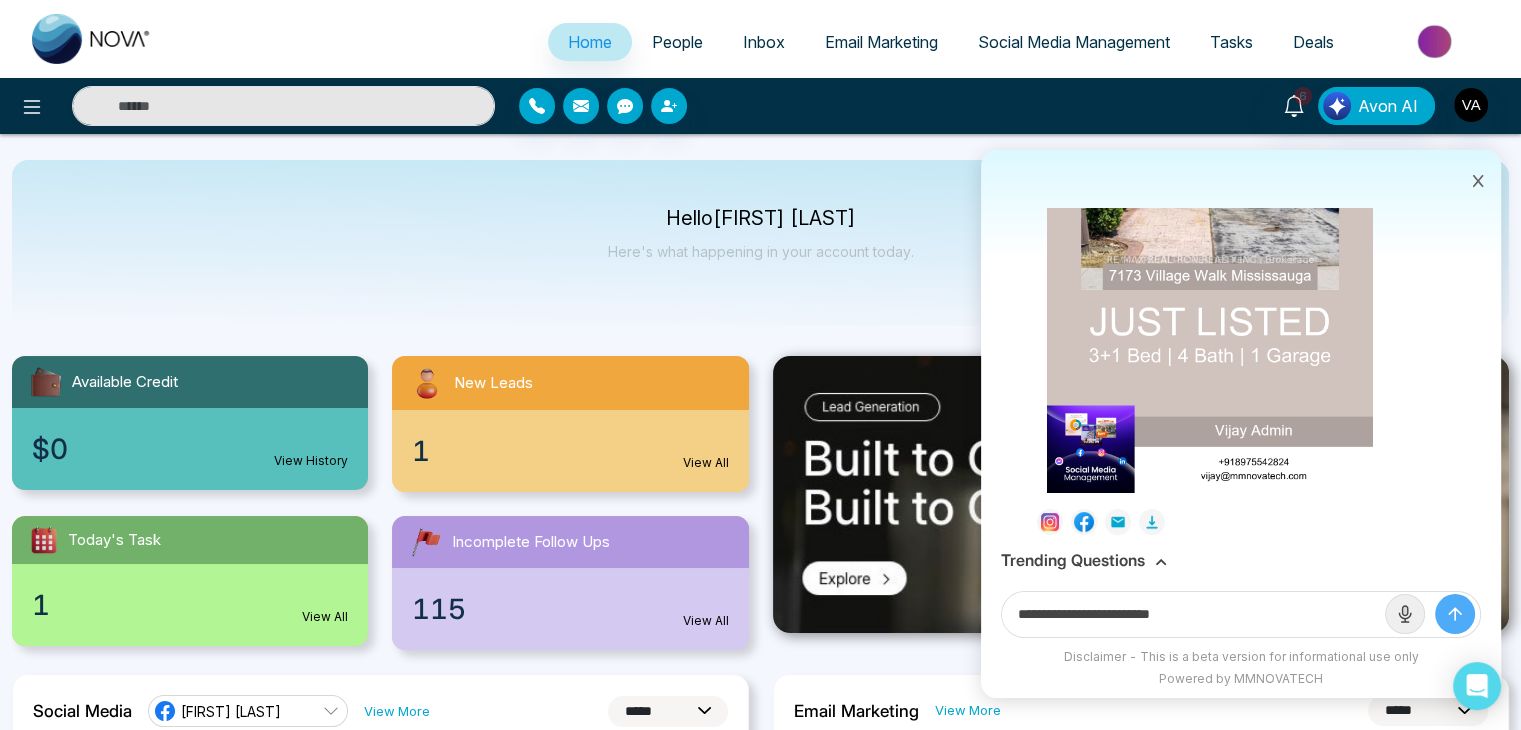 click at bounding box center (1455, 614) 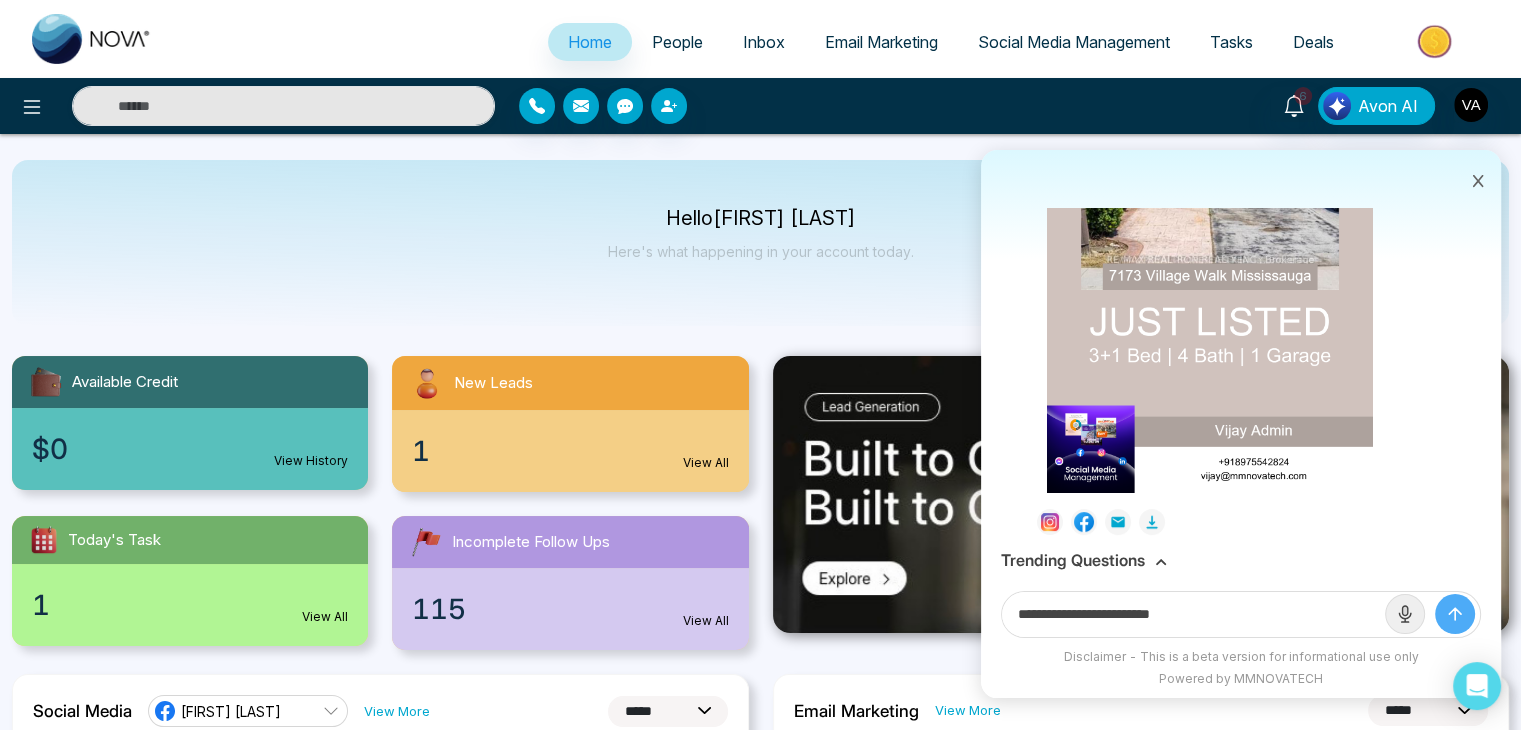 type 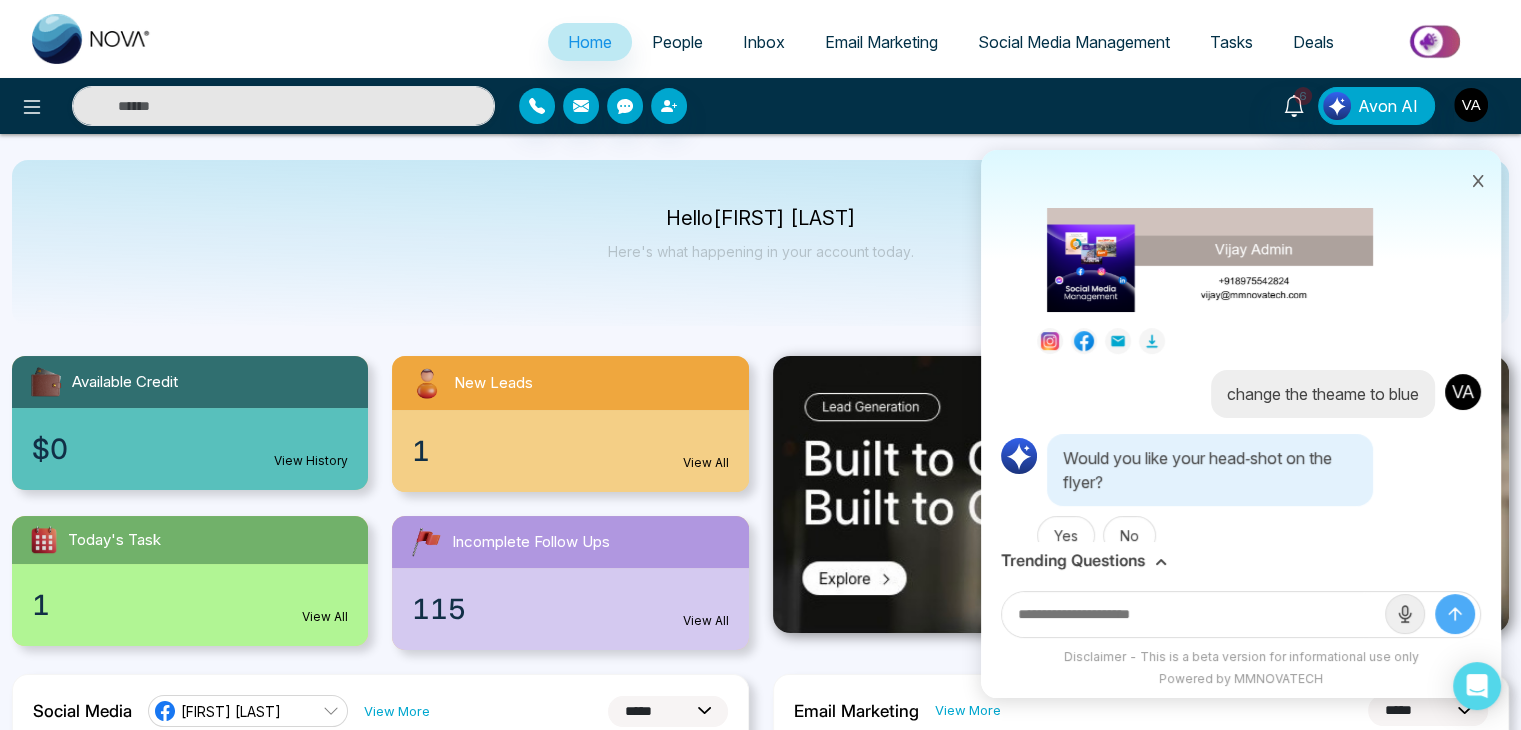 scroll, scrollTop: 696, scrollLeft: 0, axis: vertical 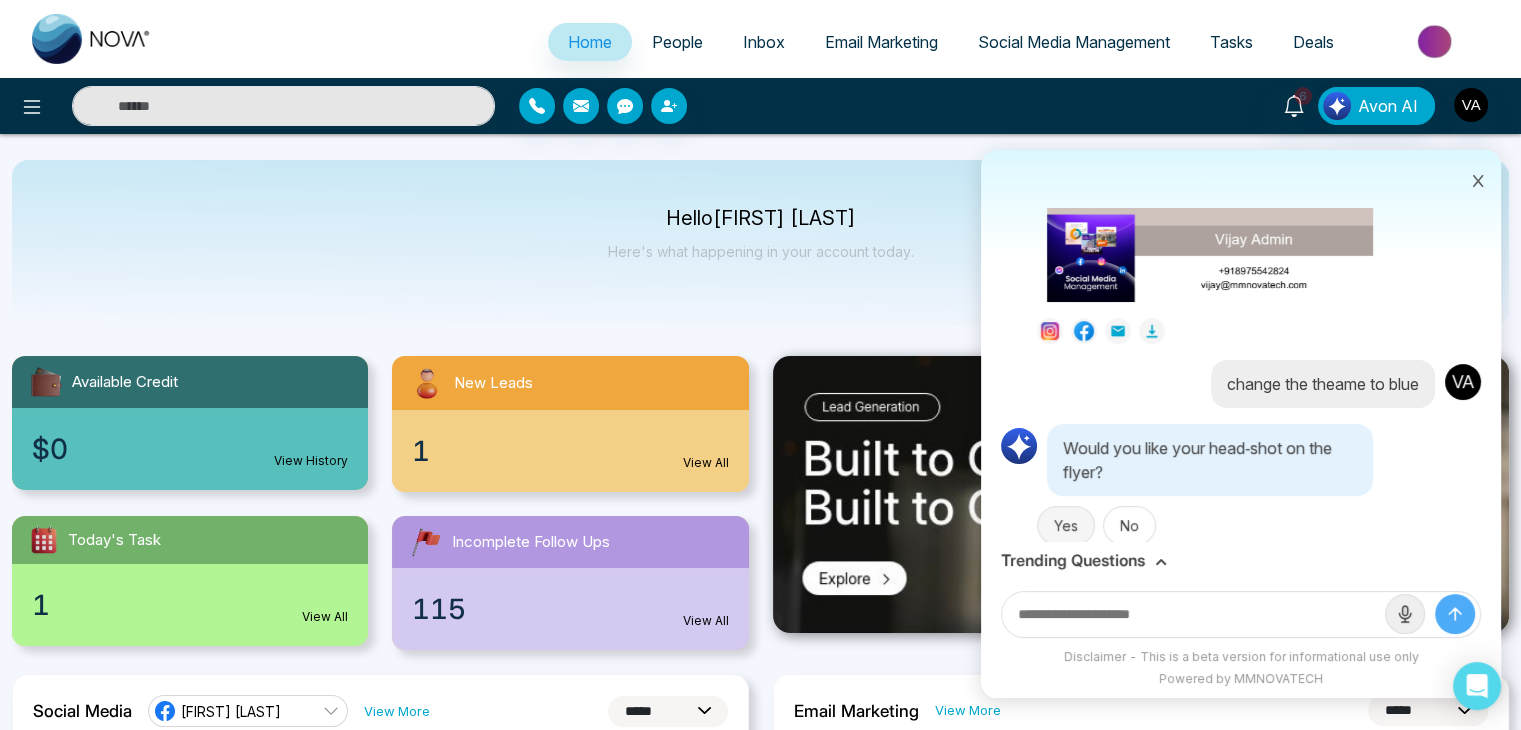 click on "Yes" at bounding box center [1066, 525] 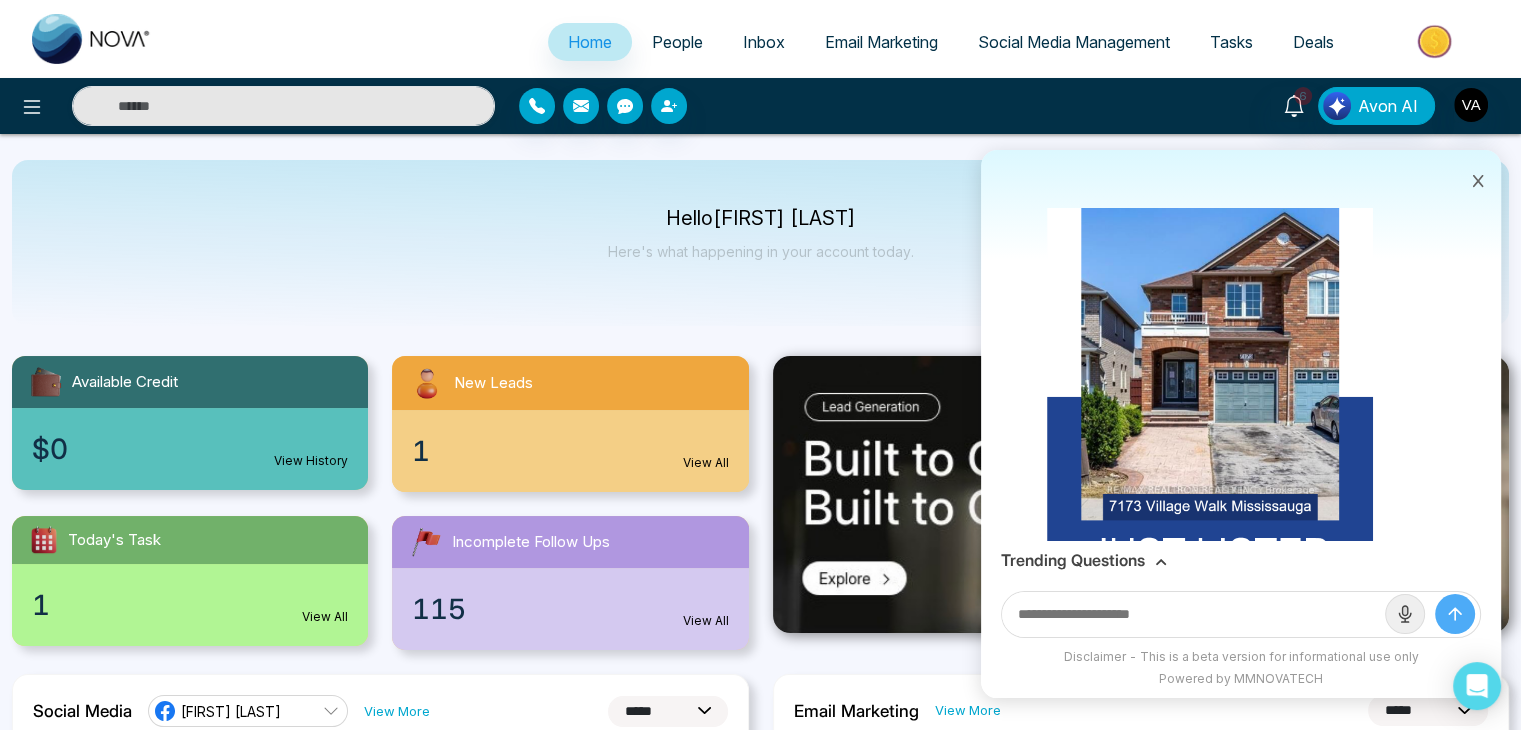 scroll, scrollTop: 1444, scrollLeft: 0, axis: vertical 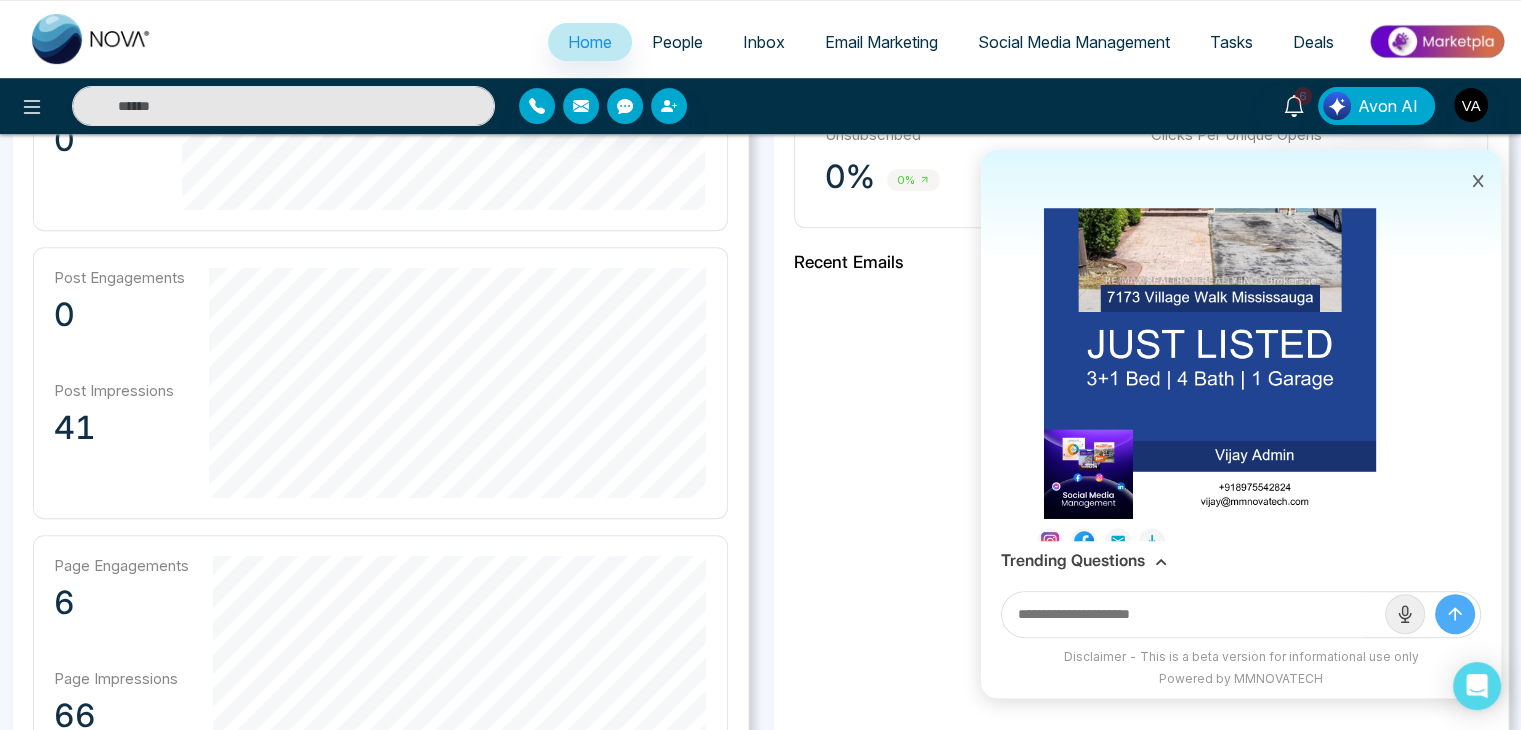 type 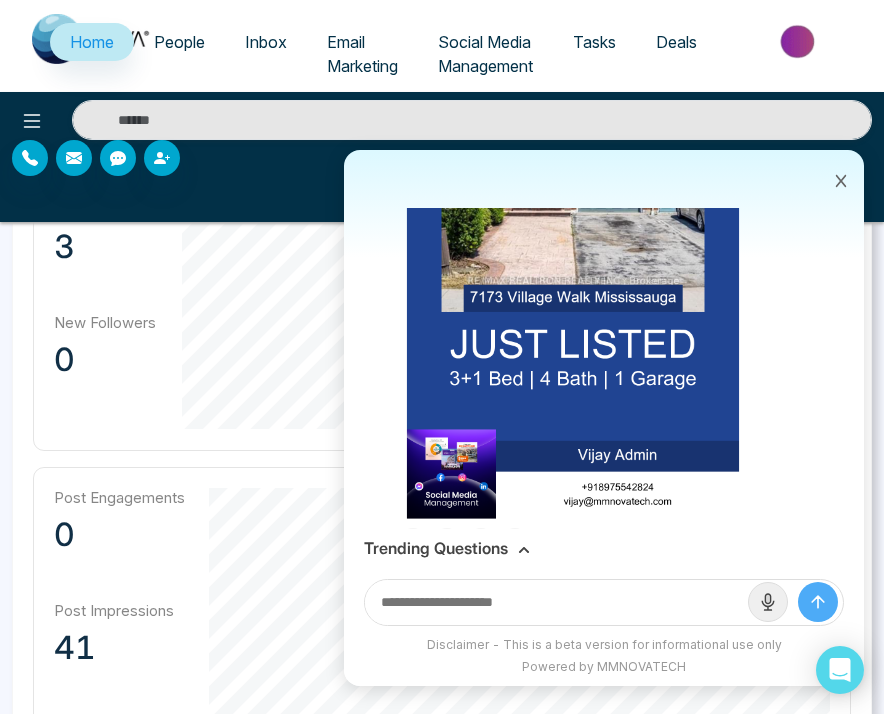 scroll, scrollTop: 1320, scrollLeft: 0, axis: vertical 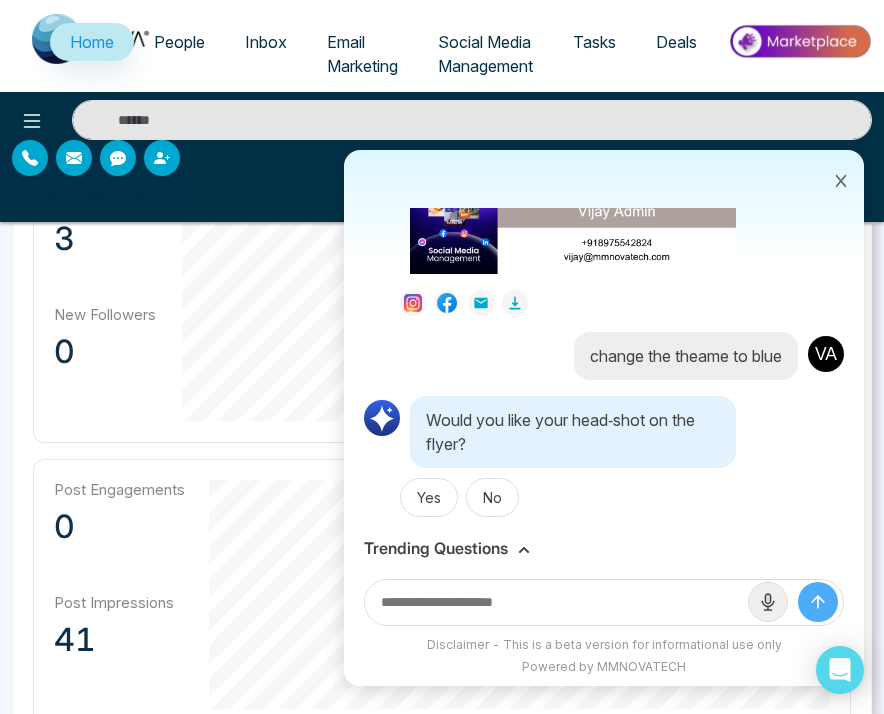 click on "change the theame to blue" at bounding box center [686, 356] 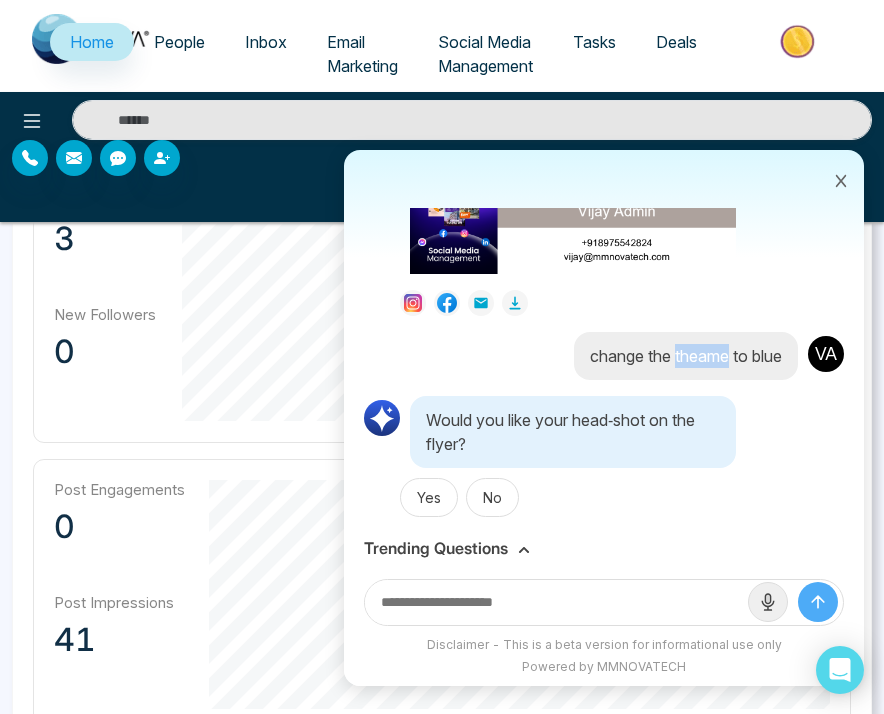 click on "change the theame to blue" at bounding box center (686, 356) 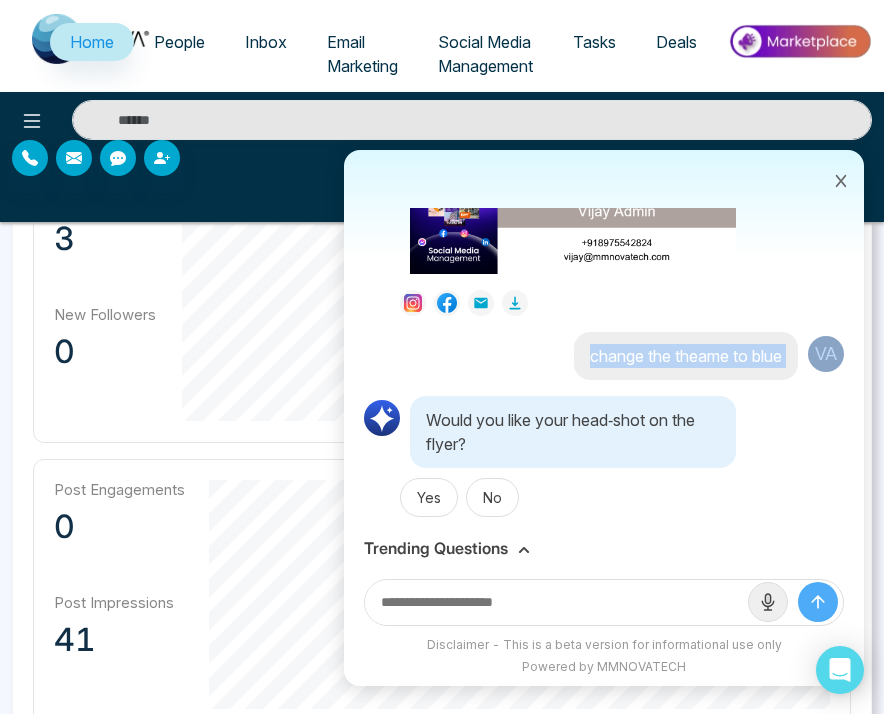 click on "change the theame to blue" at bounding box center (686, 356) 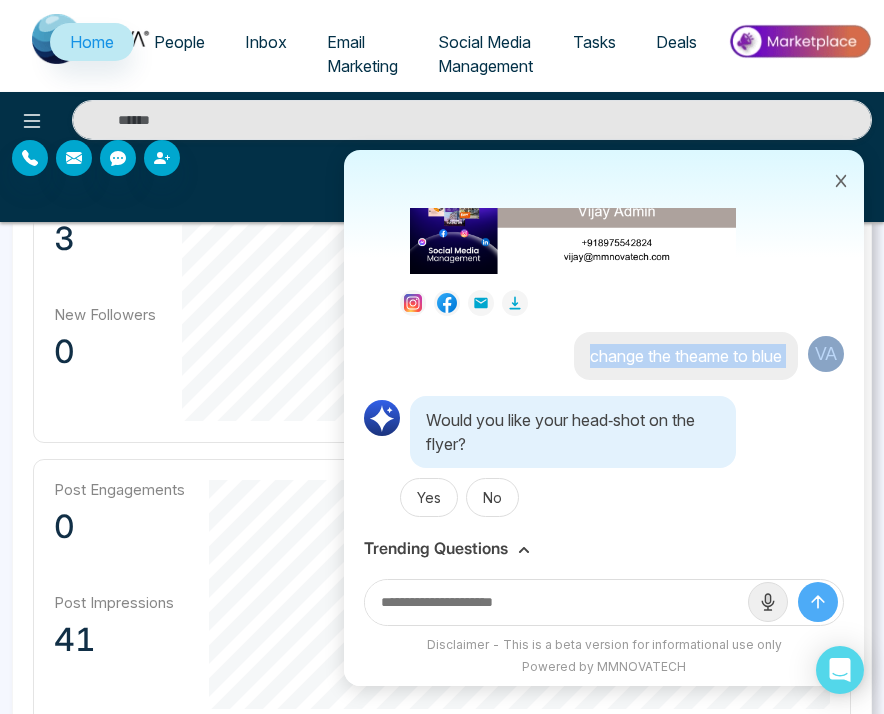 copy on "change the theame to blue" 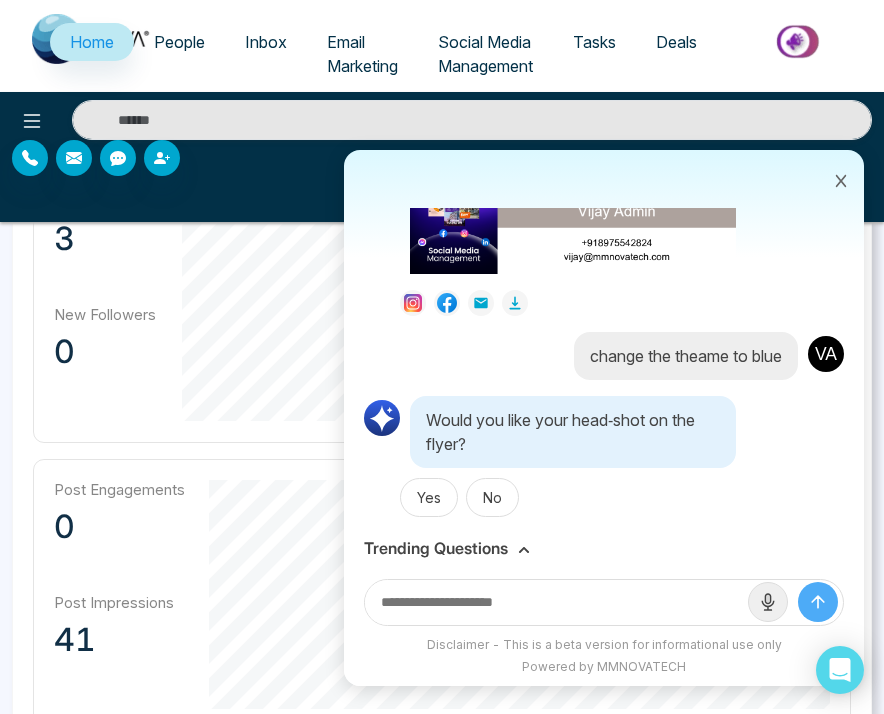 click at bounding box center (556, 602) 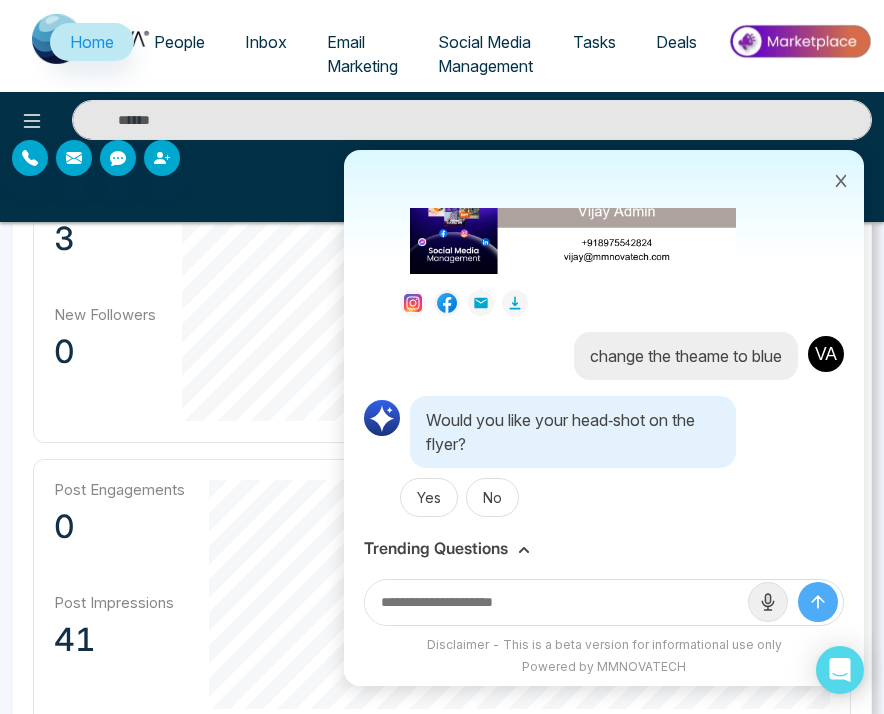paste on "**********" 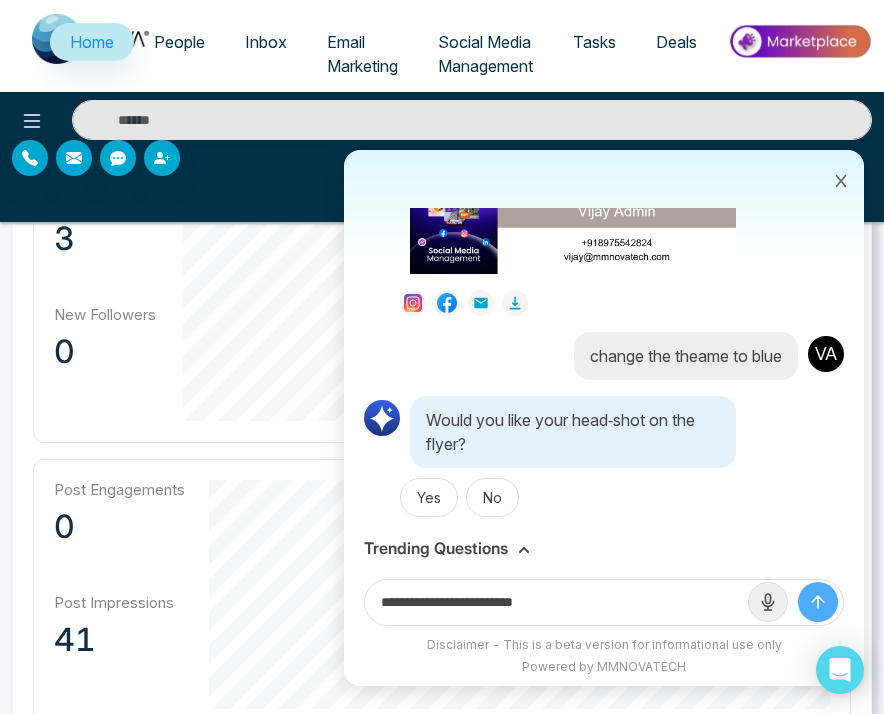 type on "**********" 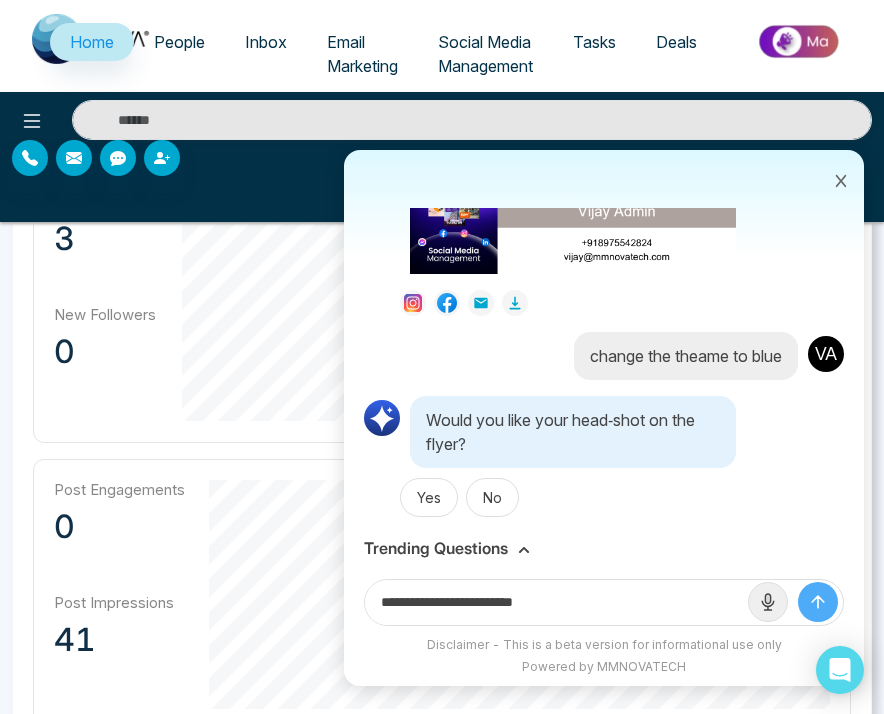 click at bounding box center (818, 602) 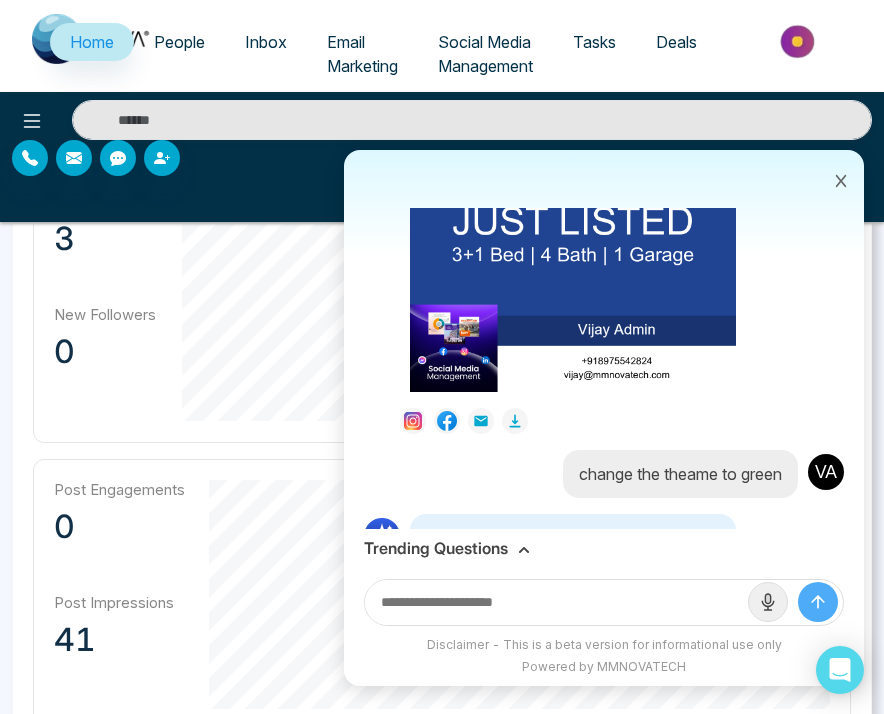 scroll, scrollTop: 1645, scrollLeft: 0, axis: vertical 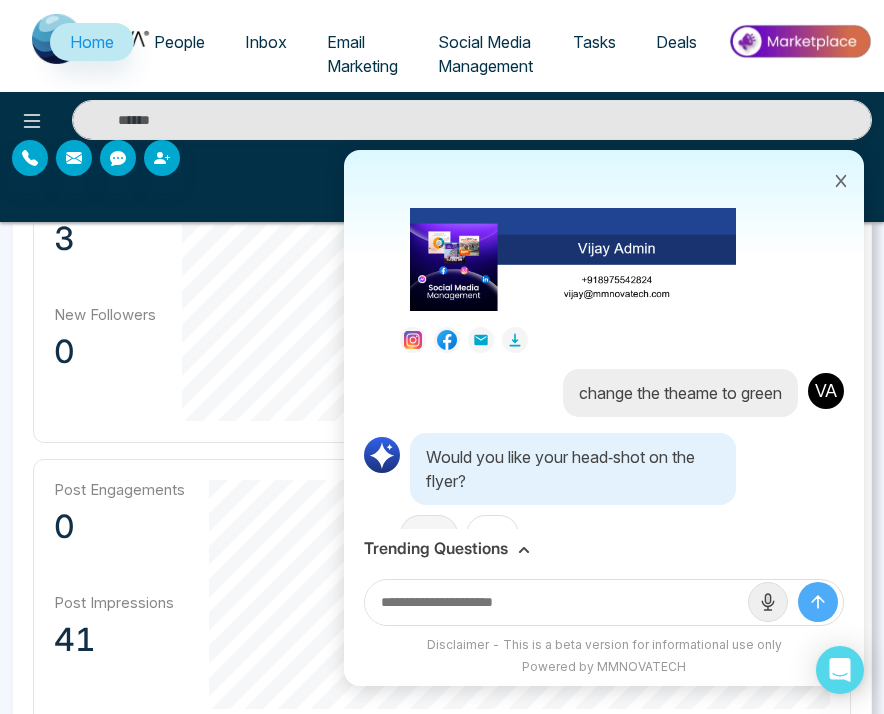 click on "Yes" at bounding box center [429, 534] 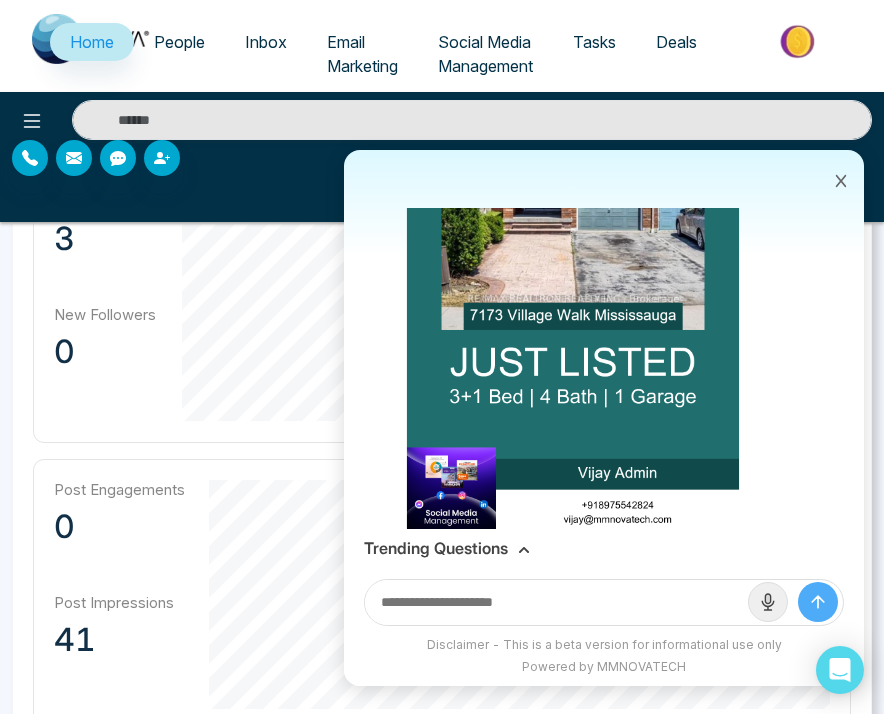 scroll, scrollTop: 2408, scrollLeft: 0, axis: vertical 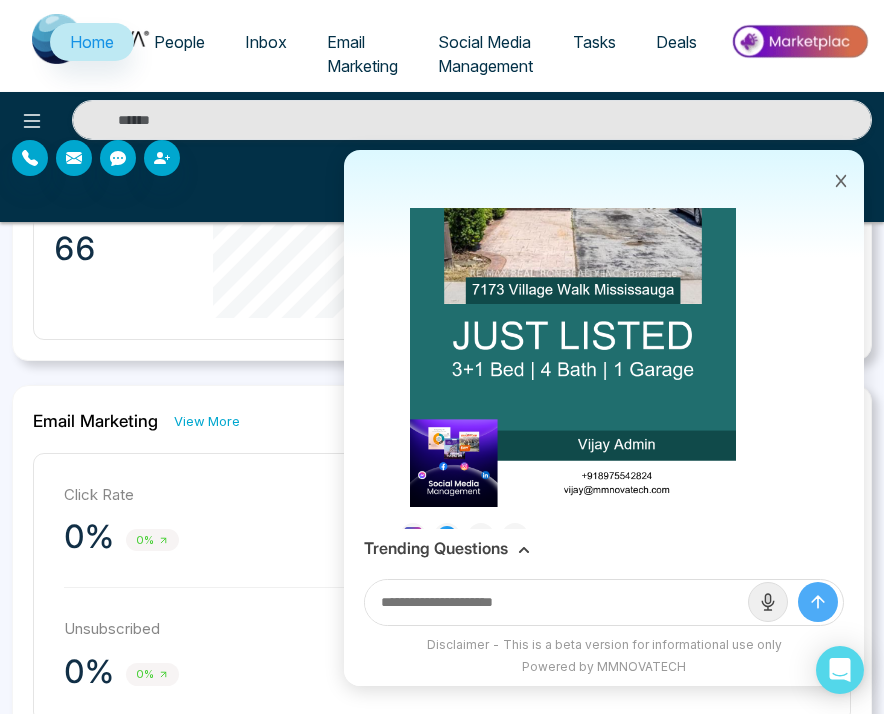 click at bounding box center [556, 602] 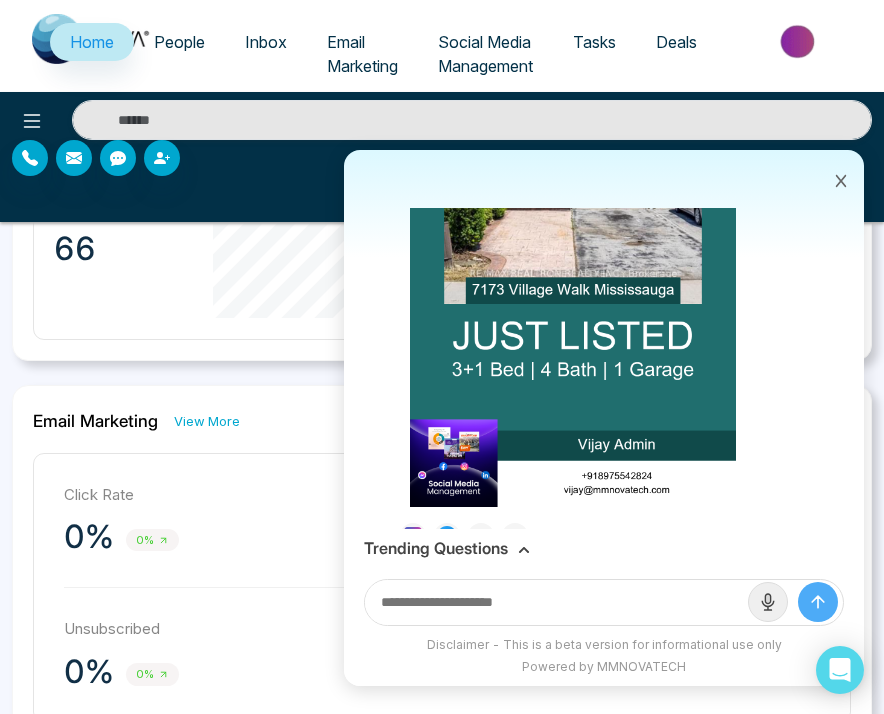 click on "Trending Questions" at bounding box center [604, 548] 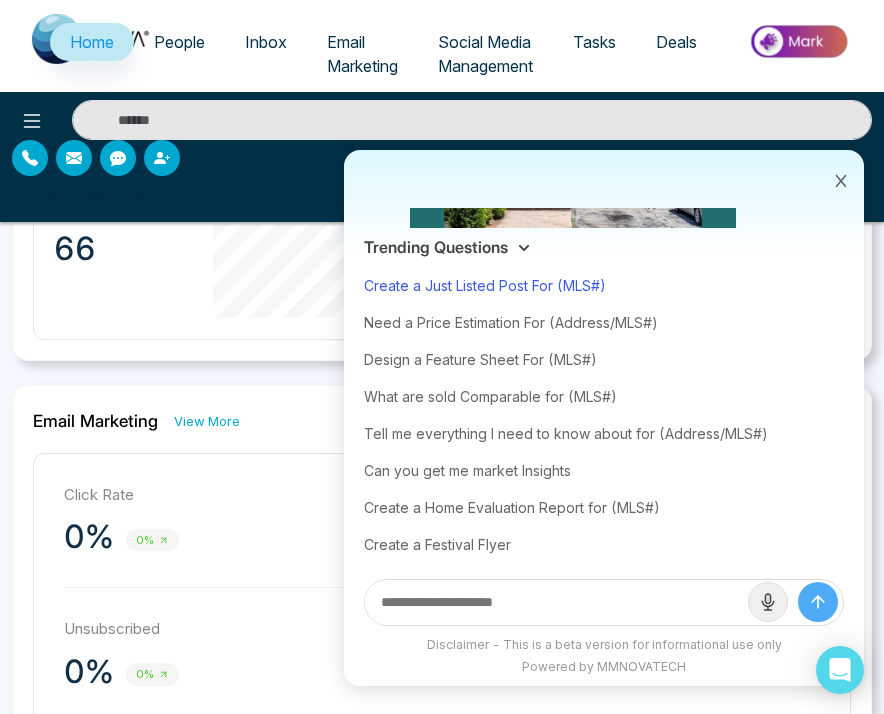 click on "Create a Just Listed Post For (MLS#)" at bounding box center (604, 285) 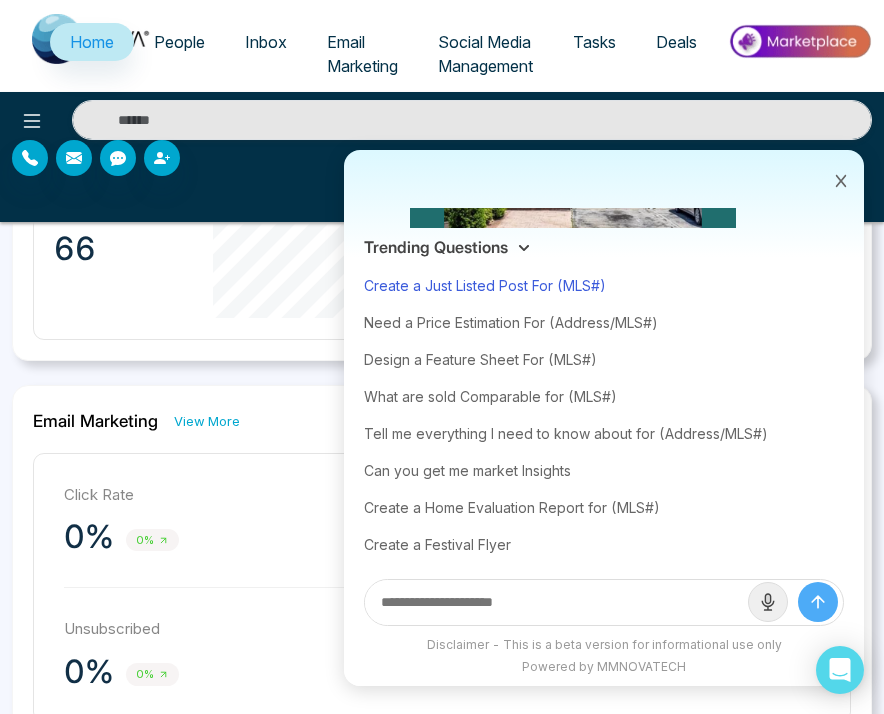 type on "**********" 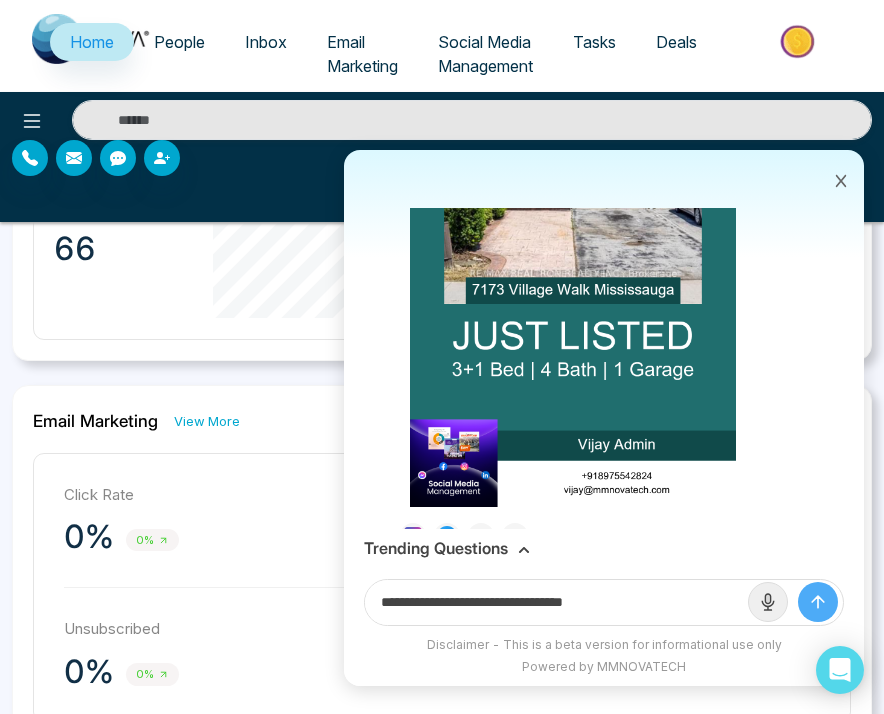 click on "**********" at bounding box center [556, 602] 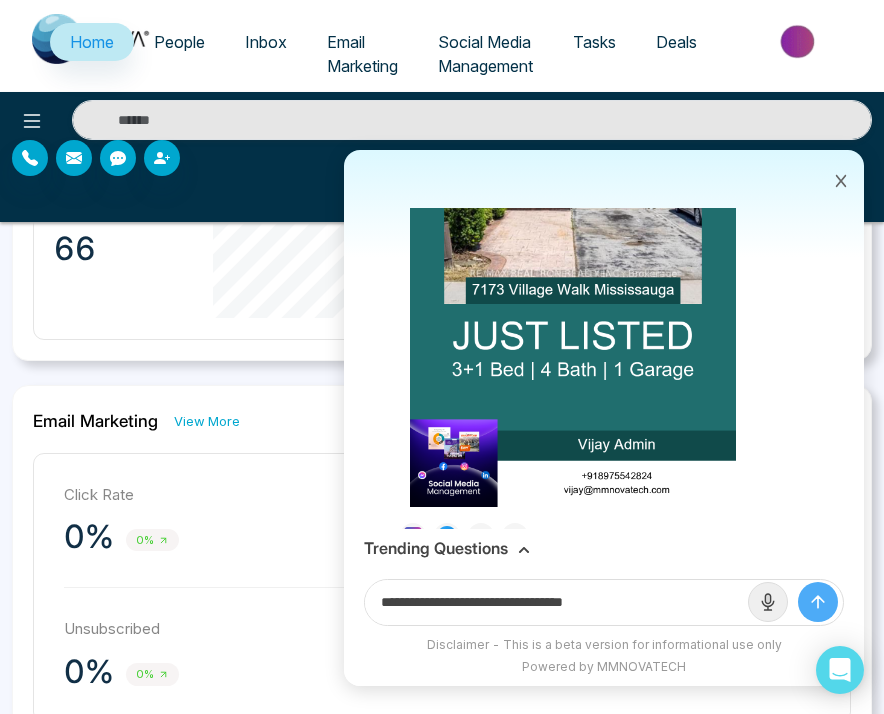 click at bounding box center [818, 602] 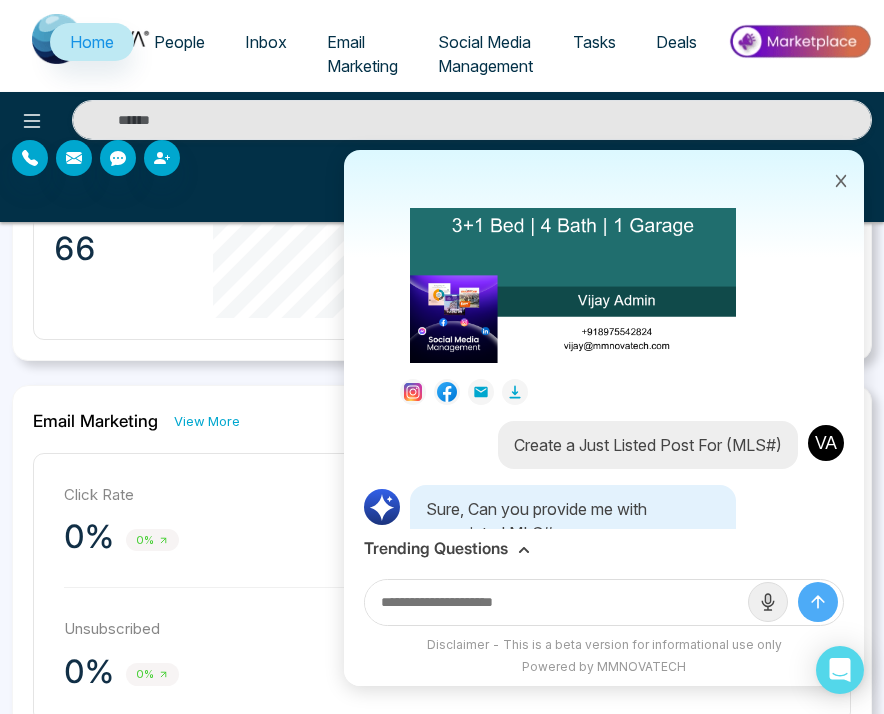 scroll, scrollTop: 2560, scrollLeft: 0, axis: vertical 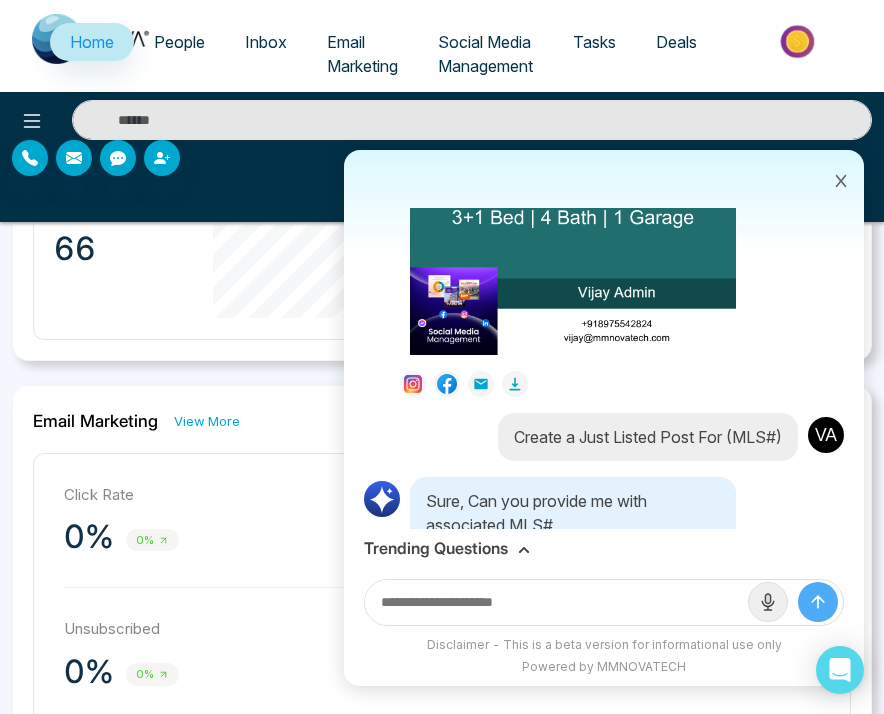 click 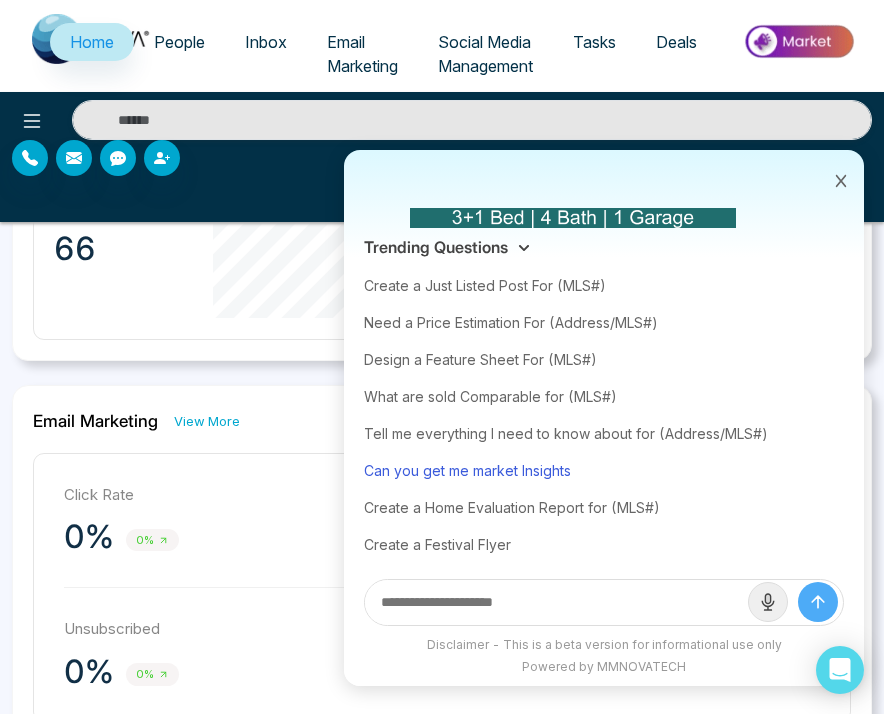 click on "Can you get me market Insights" at bounding box center (604, 470) 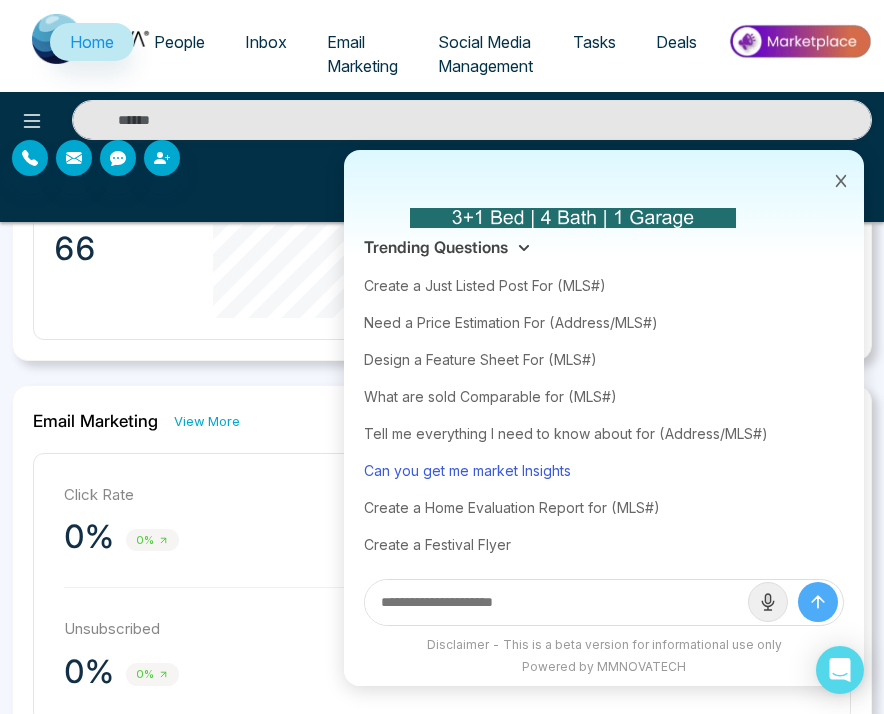 type on "**********" 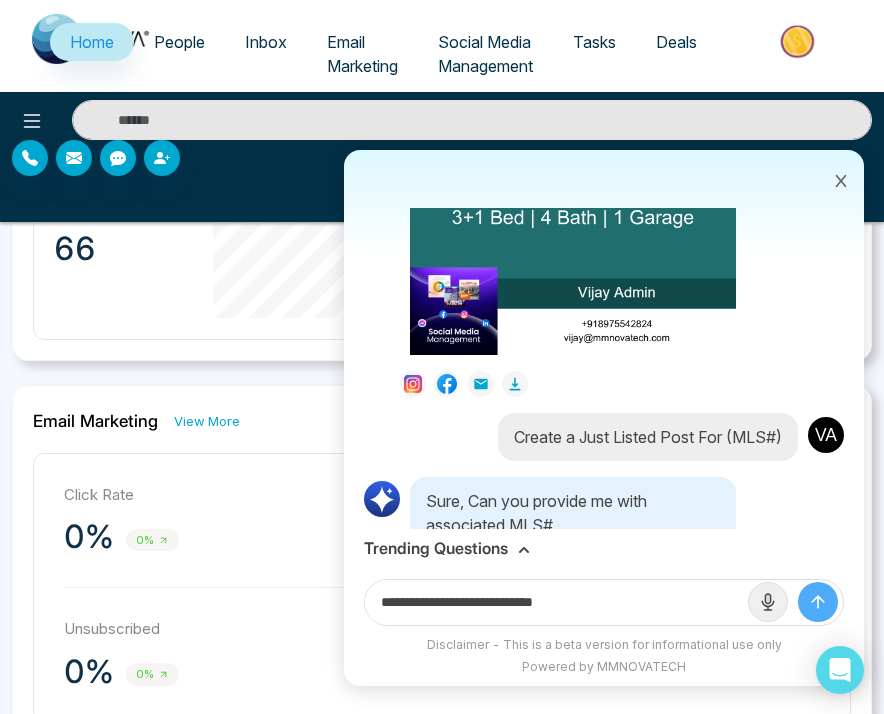 click on "**********" at bounding box center (556, 602) 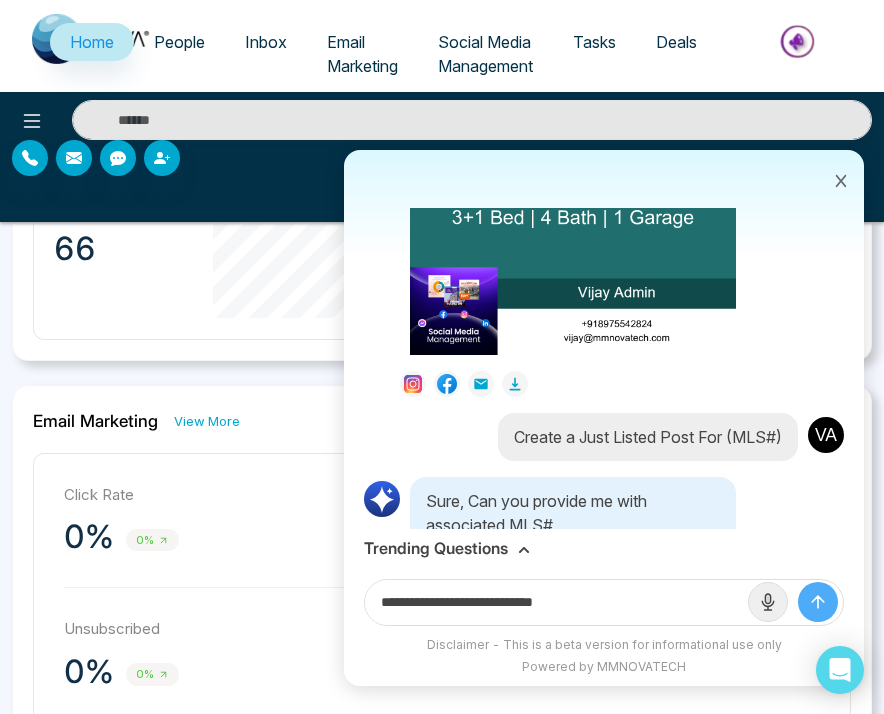 click at bounding box center (818, 602) 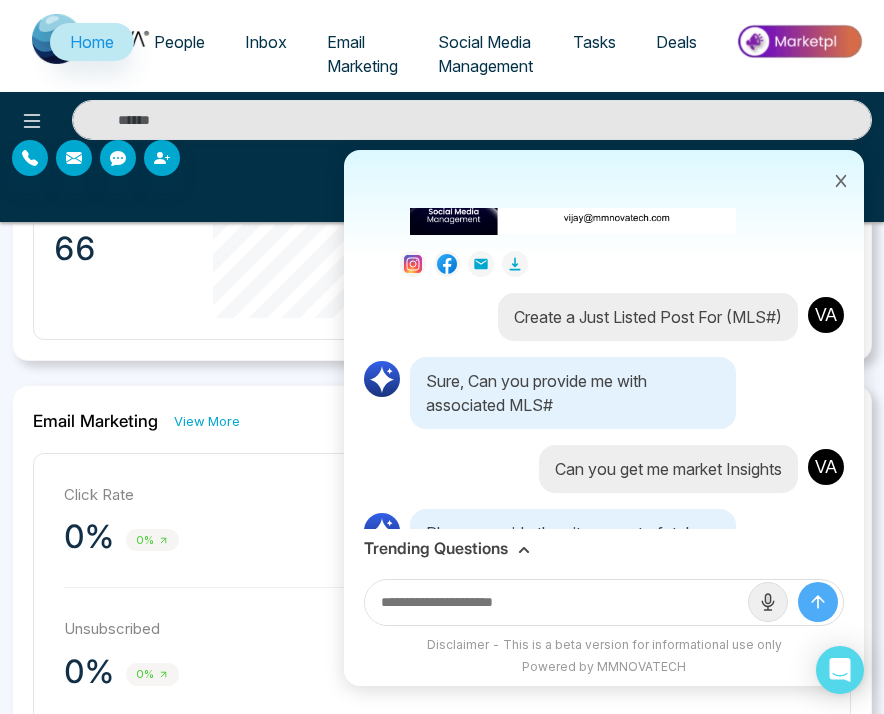 scroll, scrollTop: 2712, scrollLeft: 0, axis: vertical 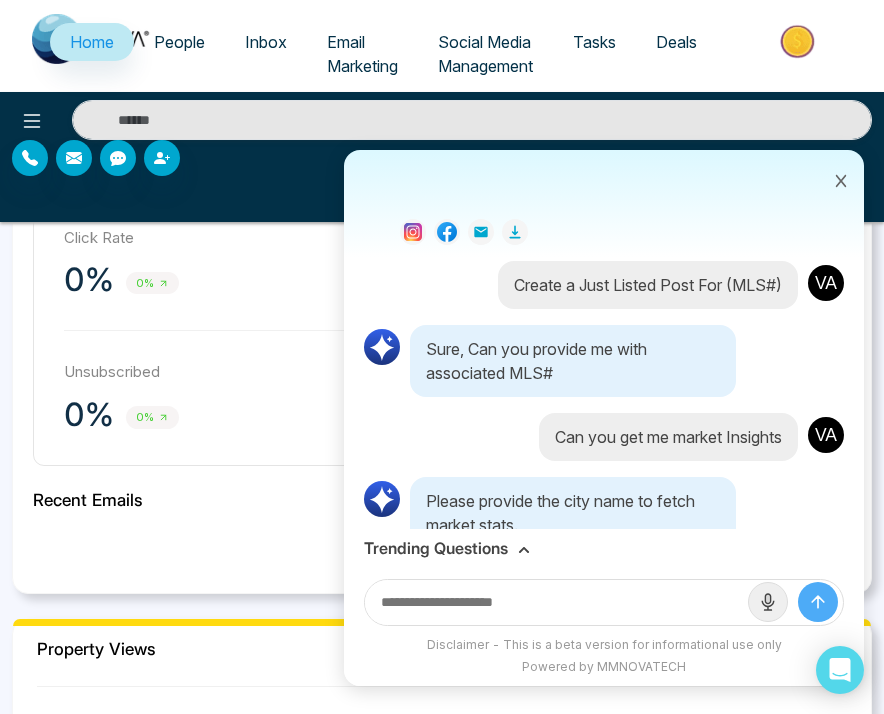 click at bounding box center (556, 602) 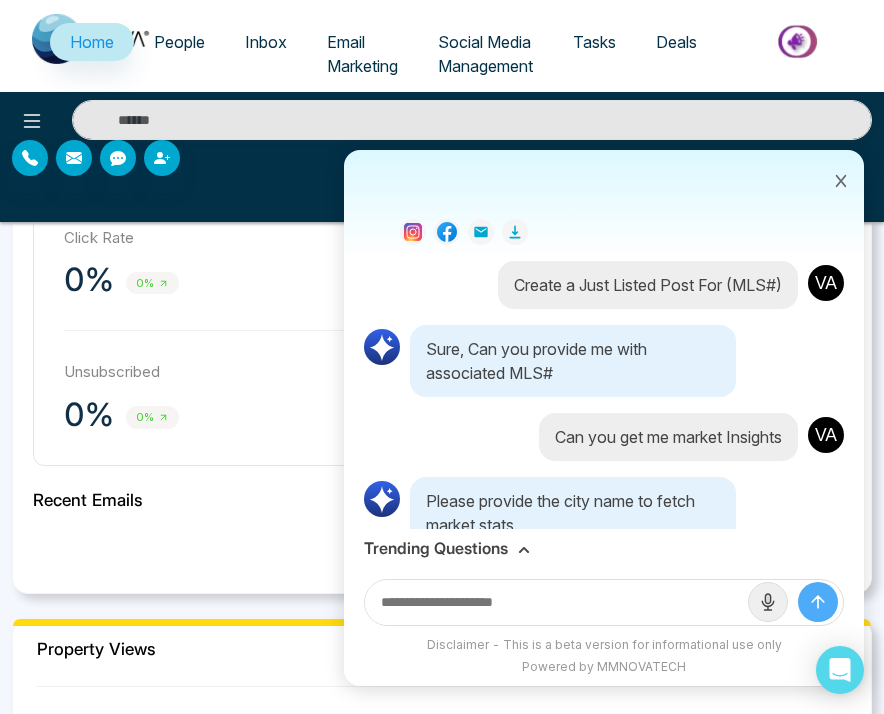 type on "*" 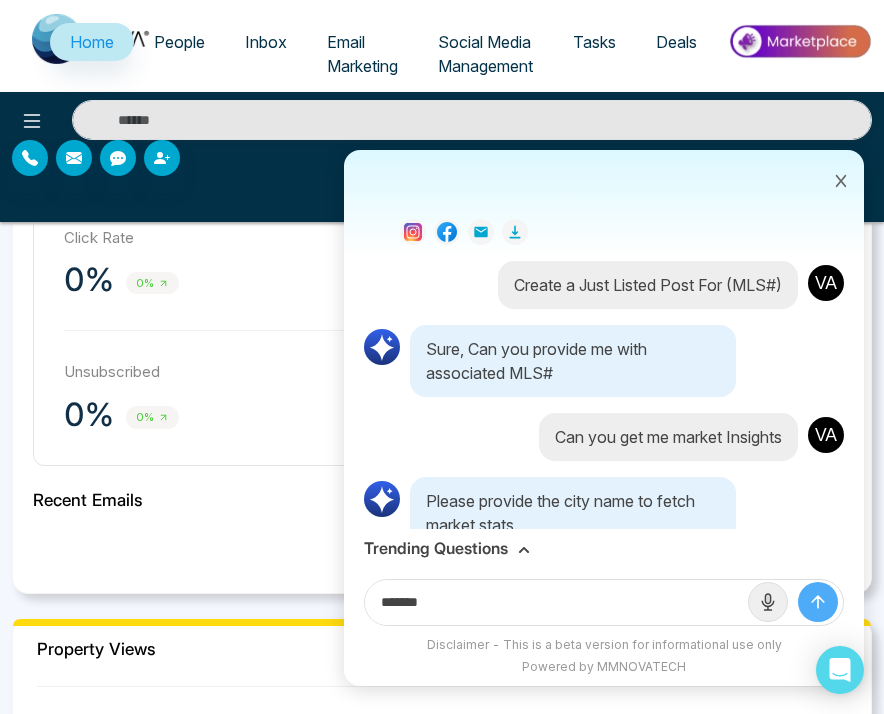 type on "*******" 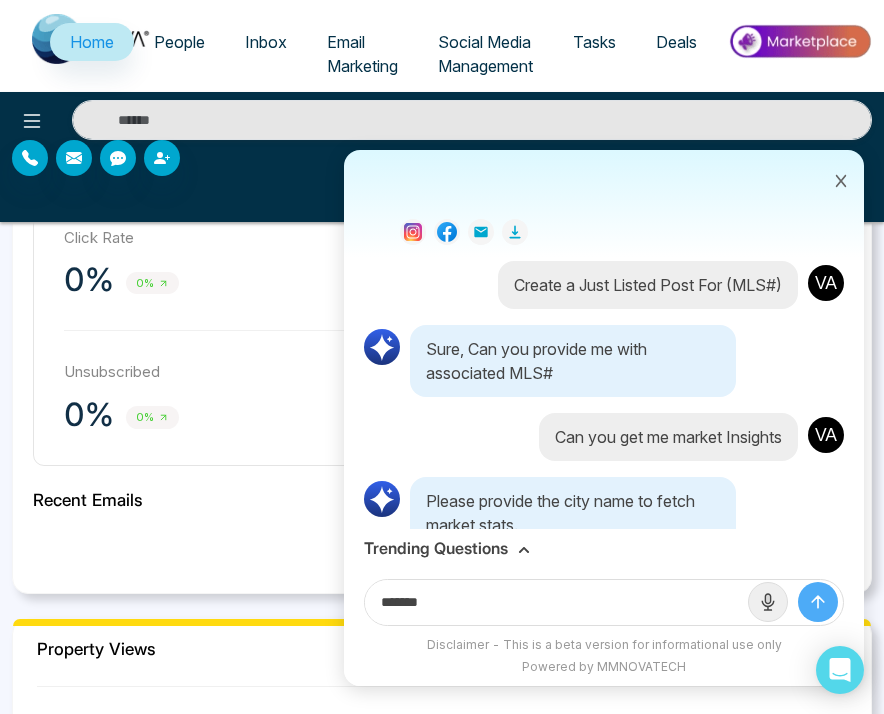 click at bounding box center [818, 602] 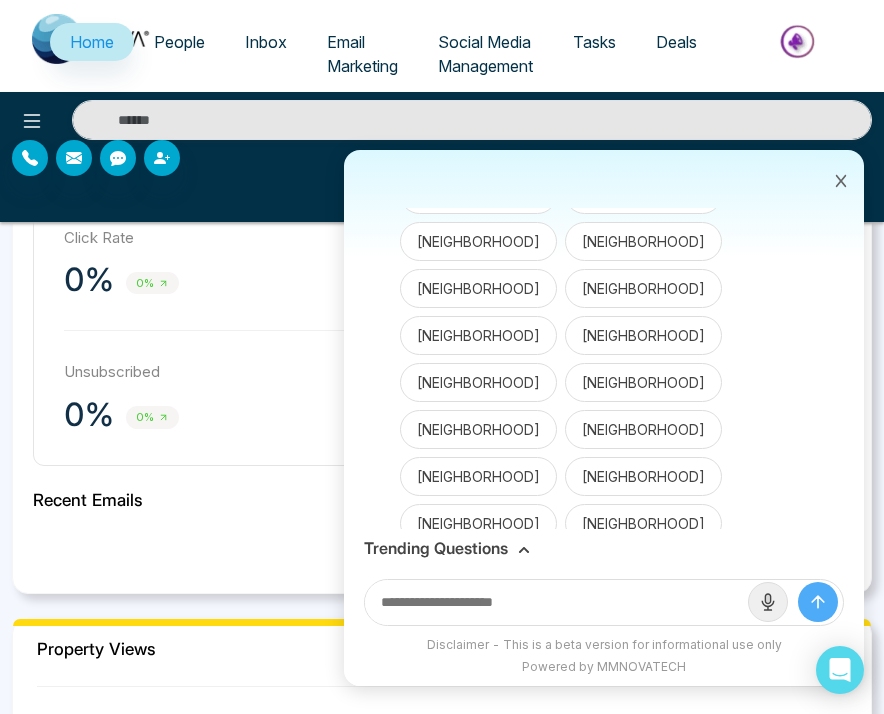 click on "[NEIGHBORHOOD]" at bounding box center [478, -182] 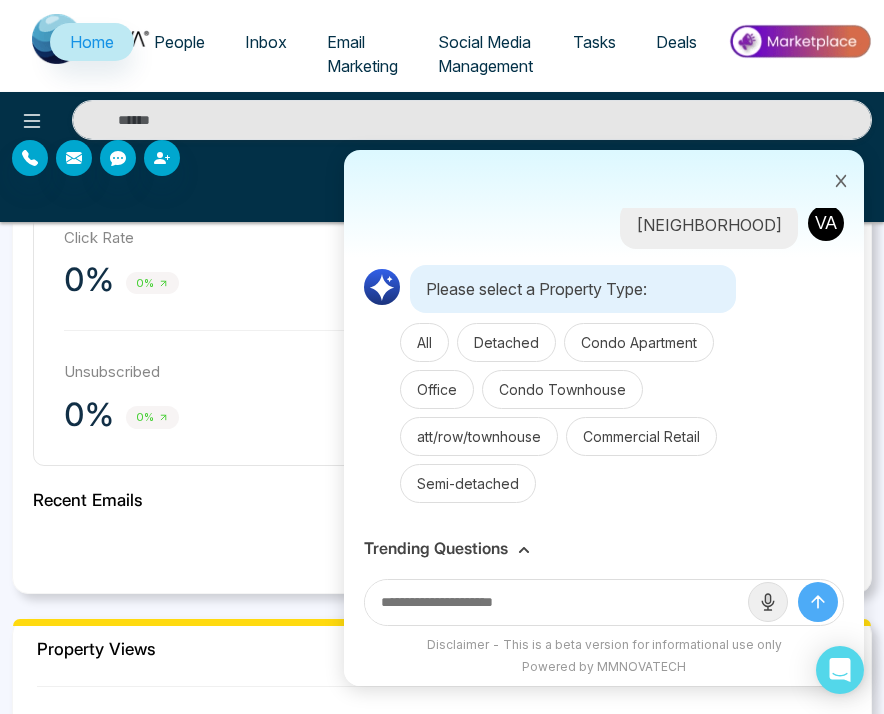 scroll, scrollTop: 7530, scrollLeft: 0, axis: vertical 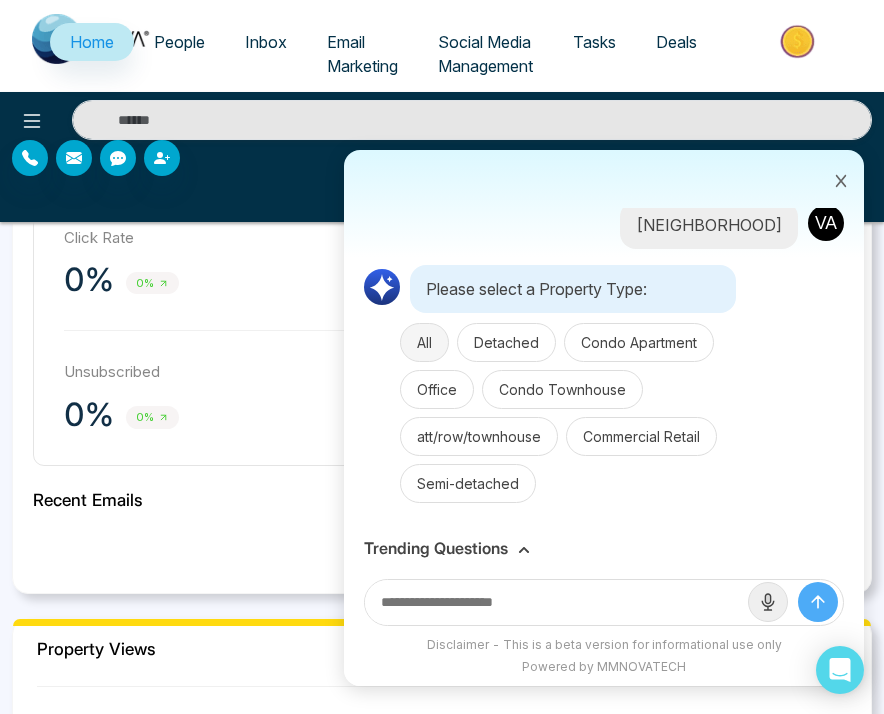 click on "All" at bounding box center [424, 342] 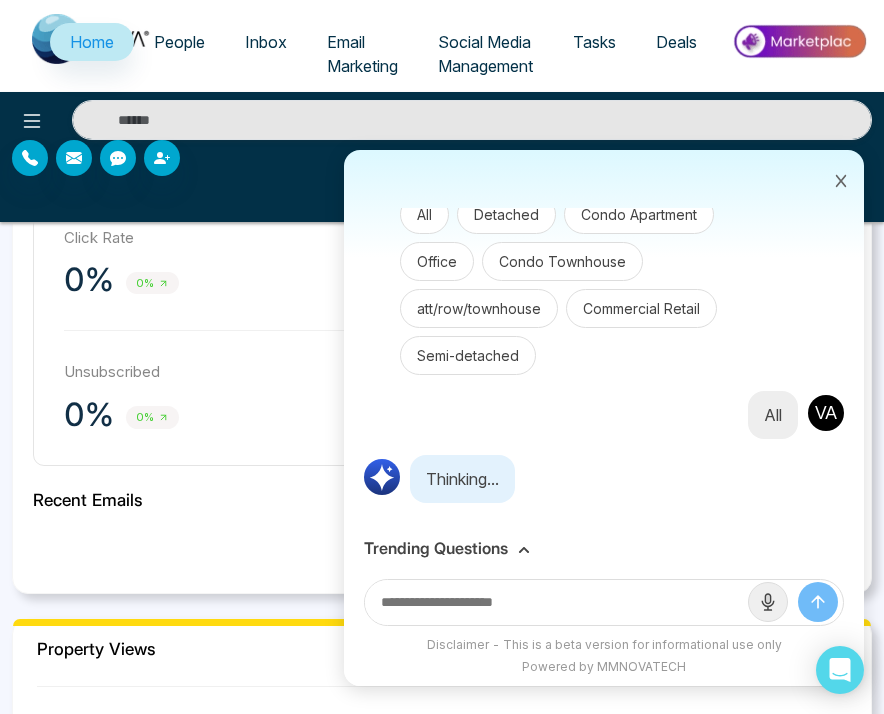 scroll, scrollTop: 7667, scrollLeft: 0, axis: vertical 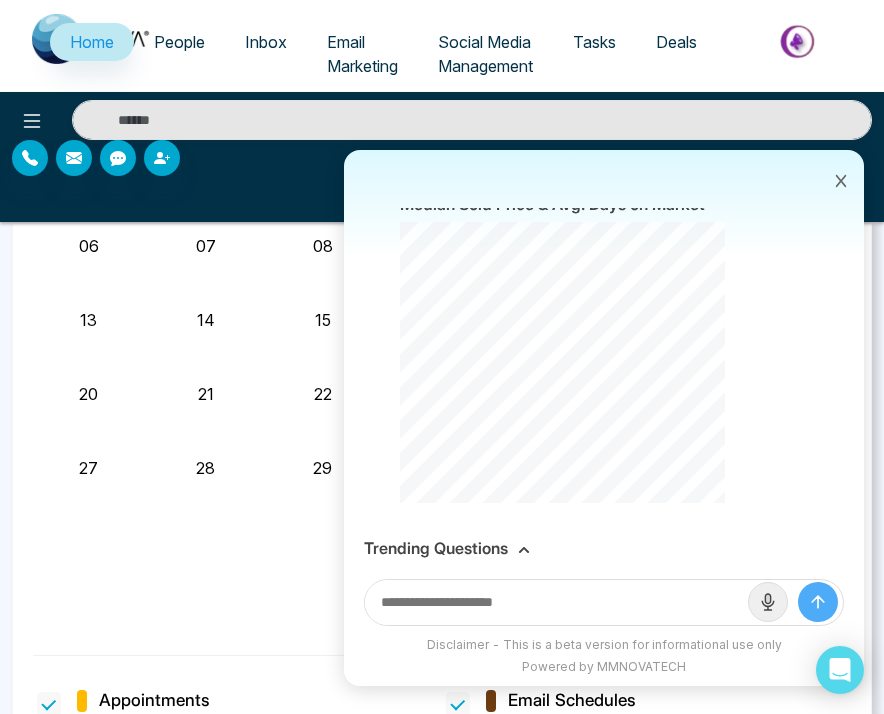 click on "Trending Questions" at bounding box center (604, 548) 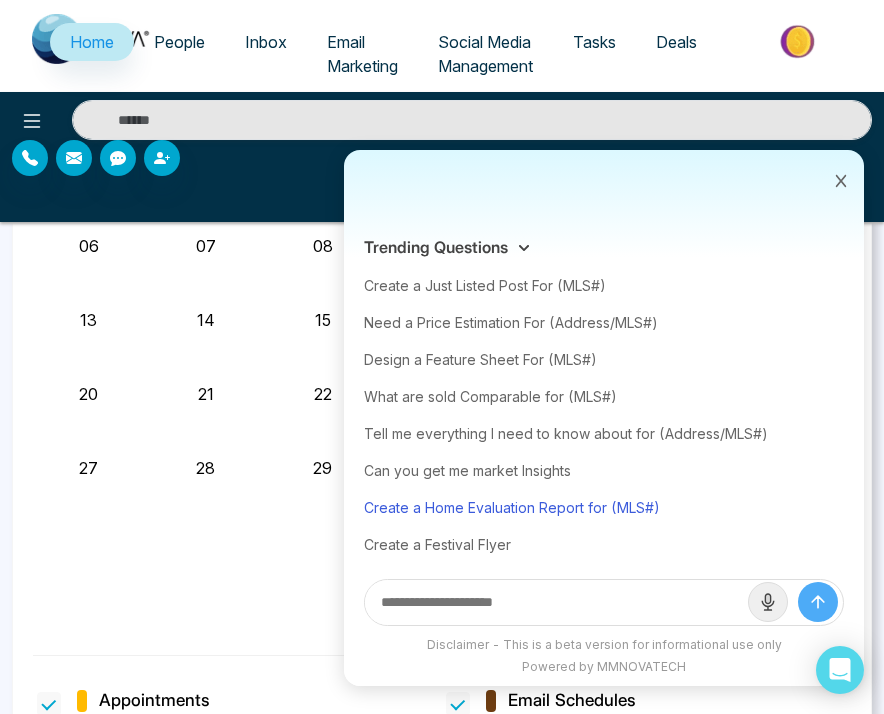 click on "Create a Home Evaluation Report for (MLS#)" at bounding box center [604, 507] 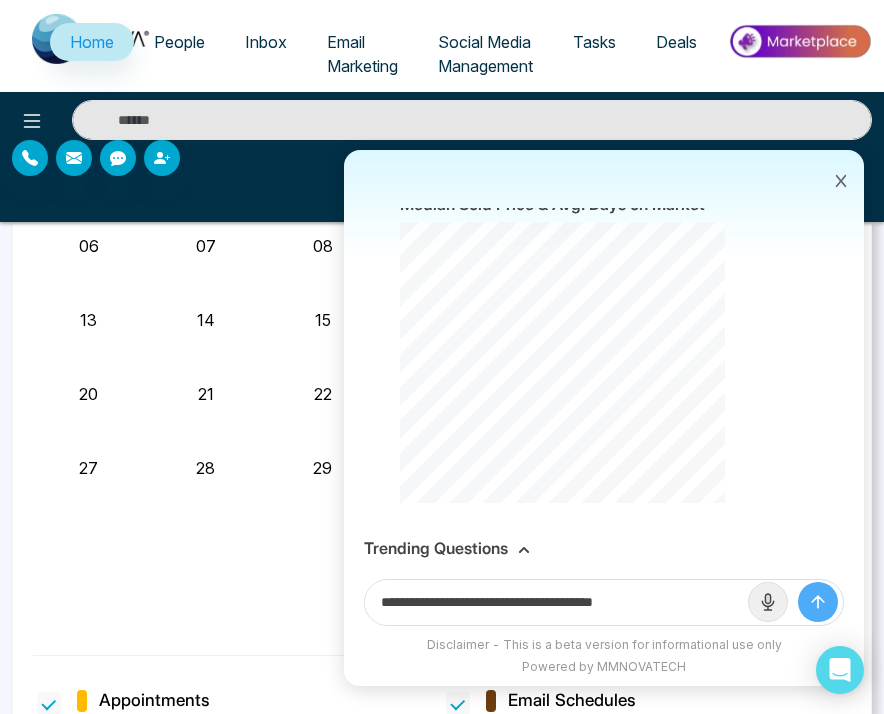 click on "**********" at bounding box center (556, 602) 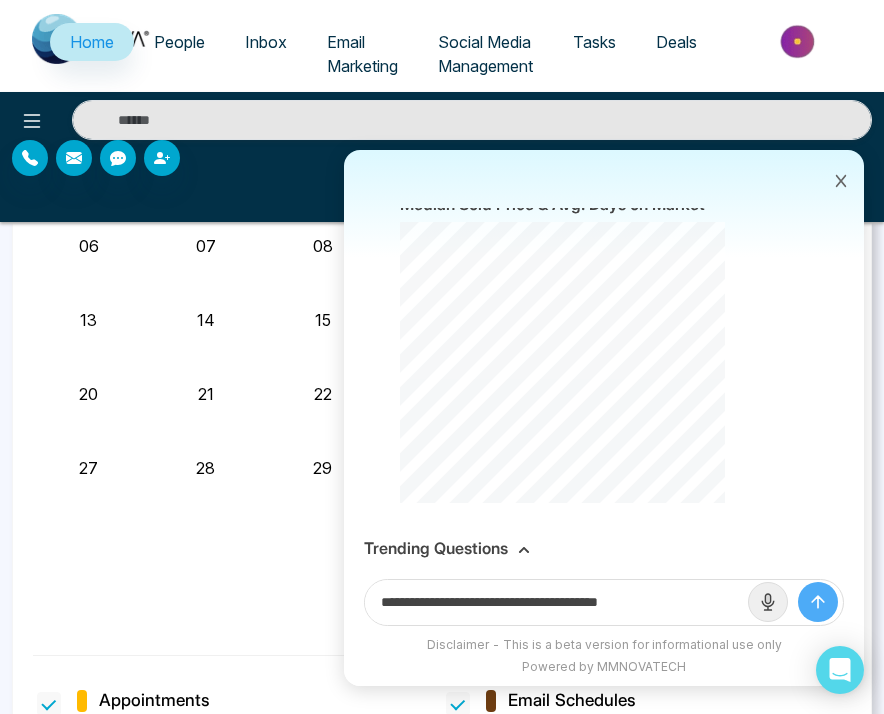 paste on "**********" 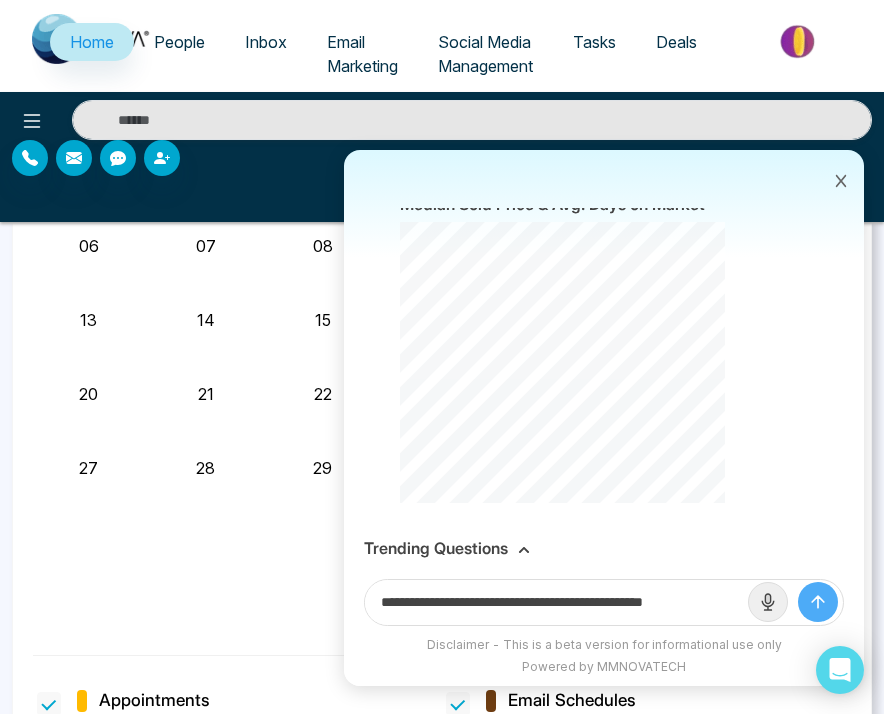 scroll, scrollTop: 0, scrollLeft: 23, axis: horizontal 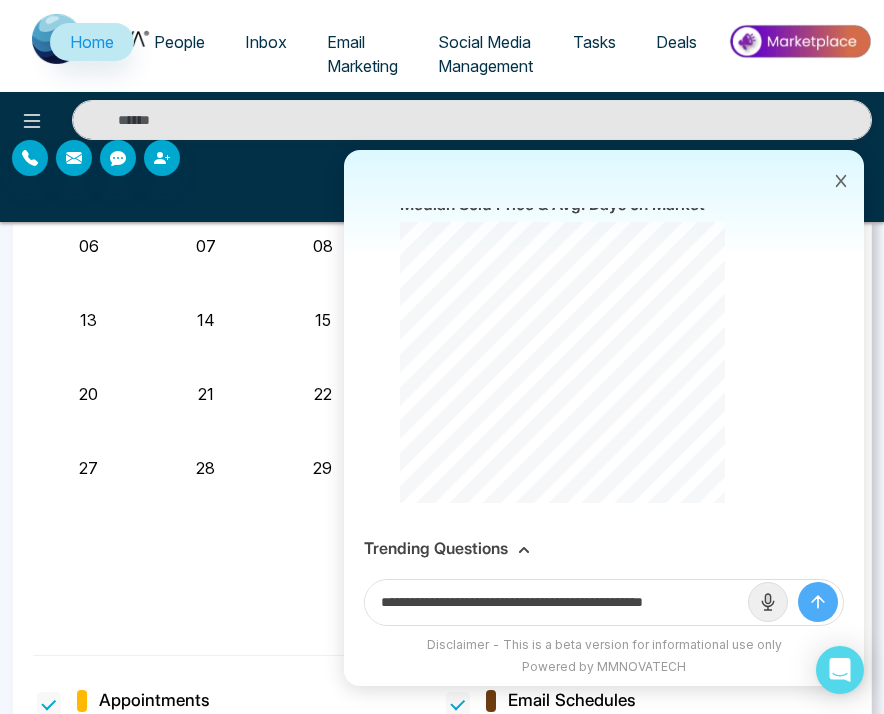 type on "**********" 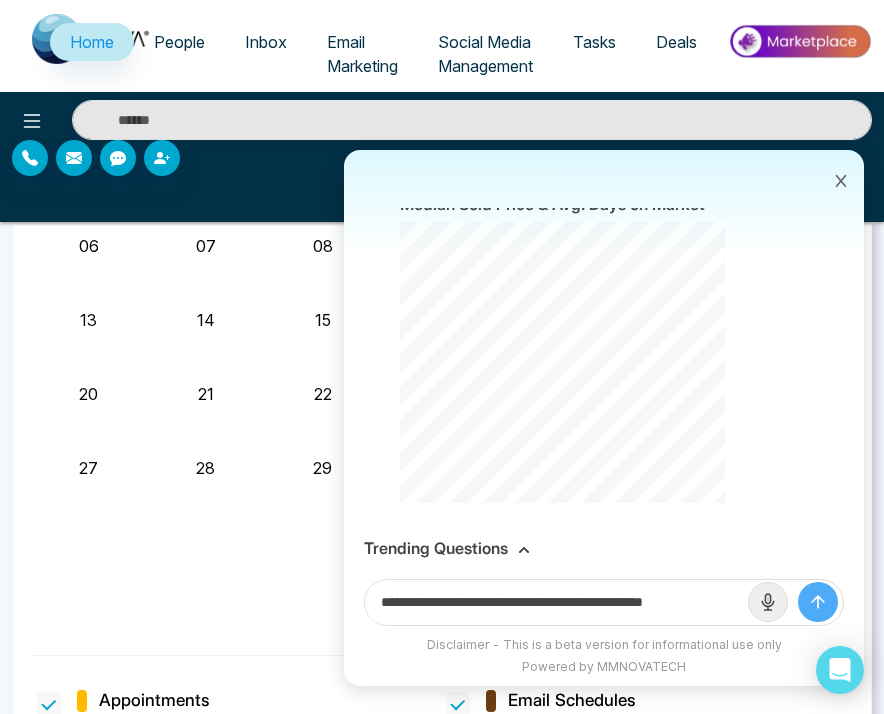 click at bounding box center (818, 602) 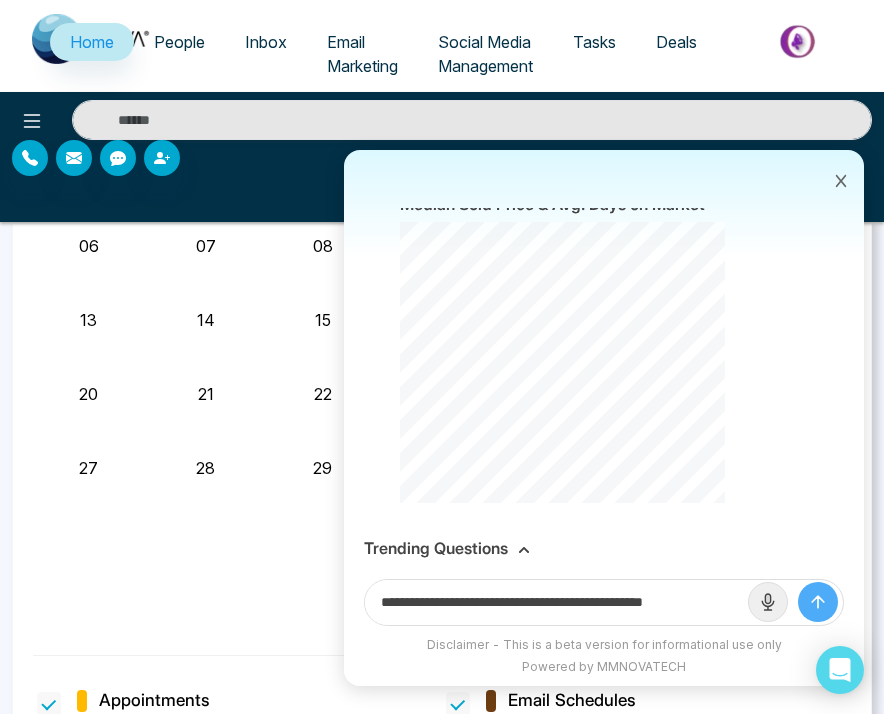 type 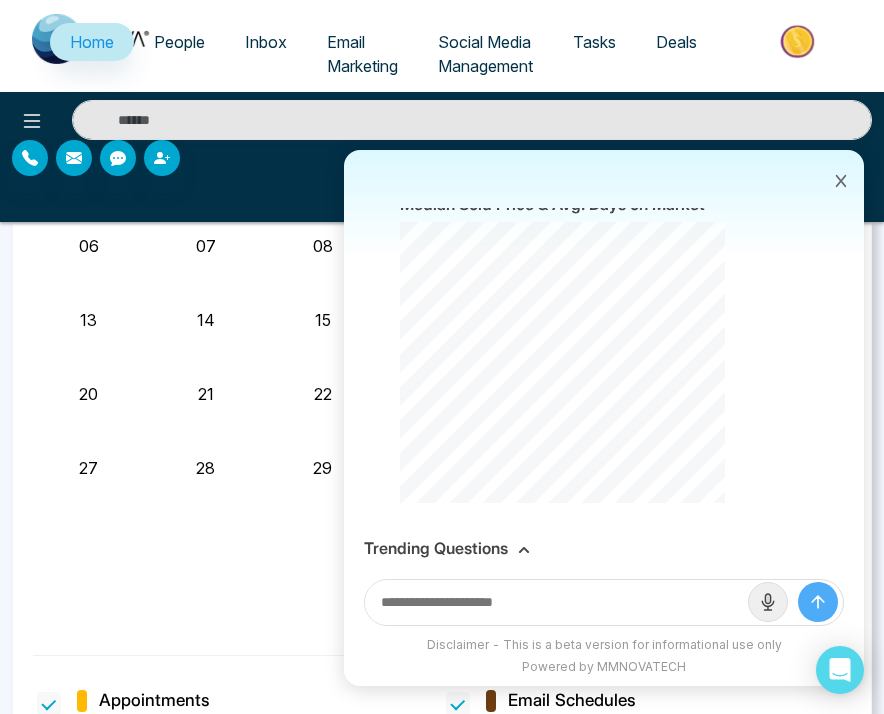 scroll, scrollTop: 0, scrollLeft: 0, axis: both 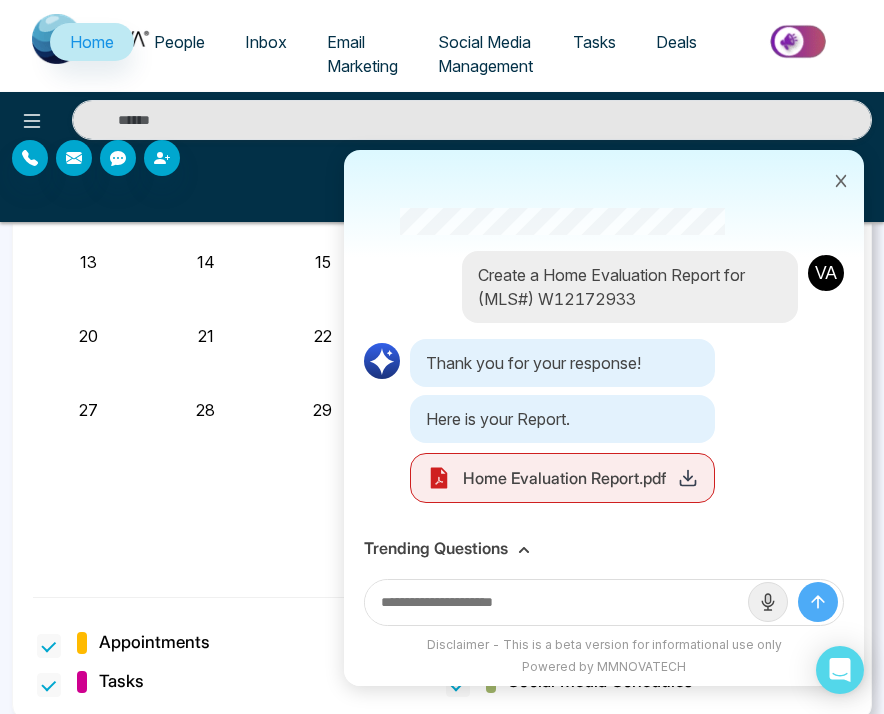click 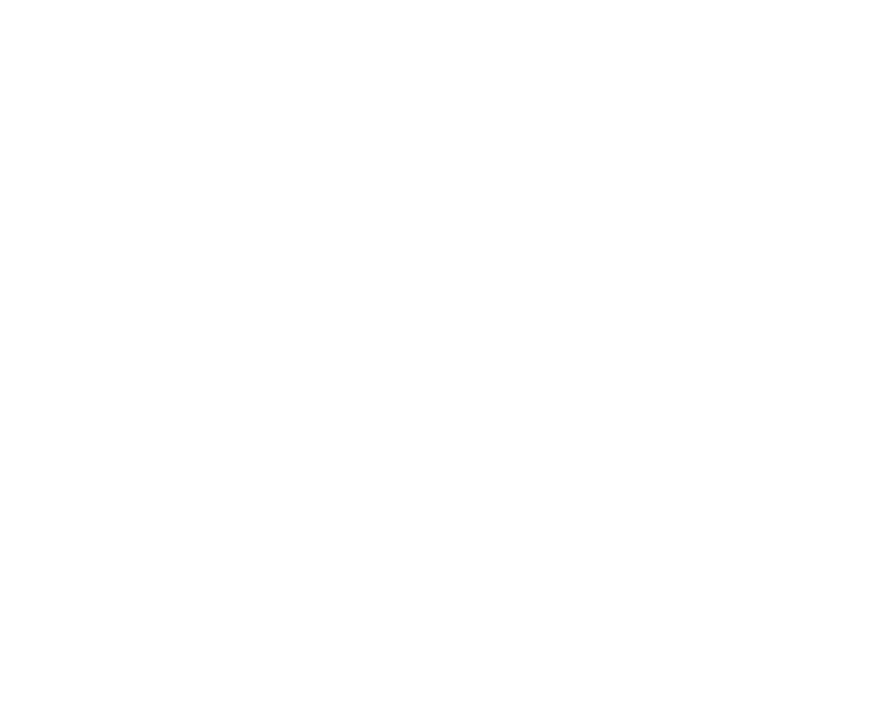 scroll, scrollTop: 0, scrollLeft: 0, axis: both 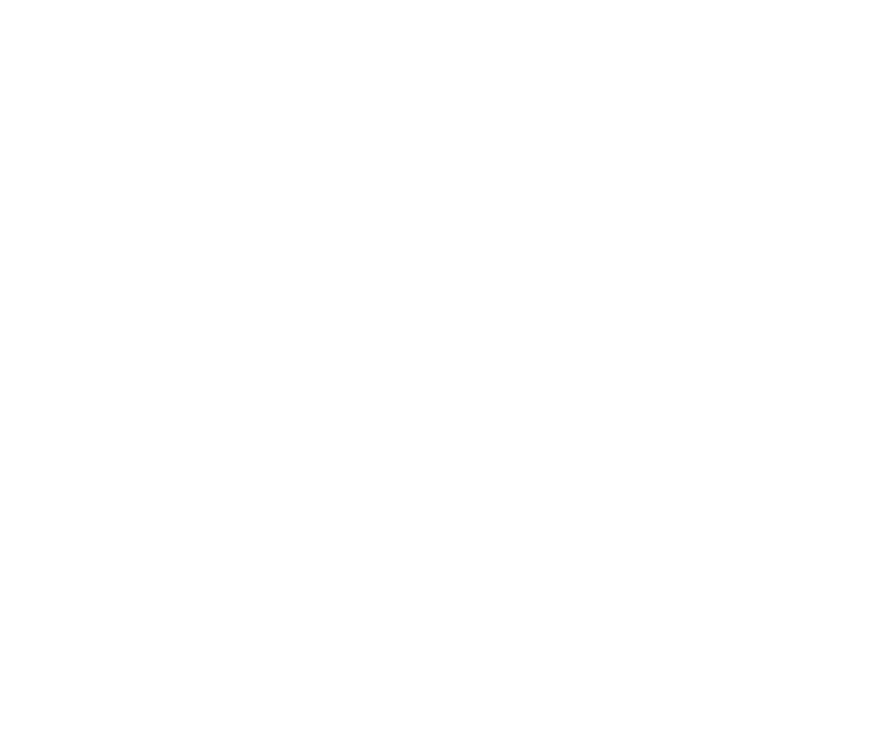 select on "*" 